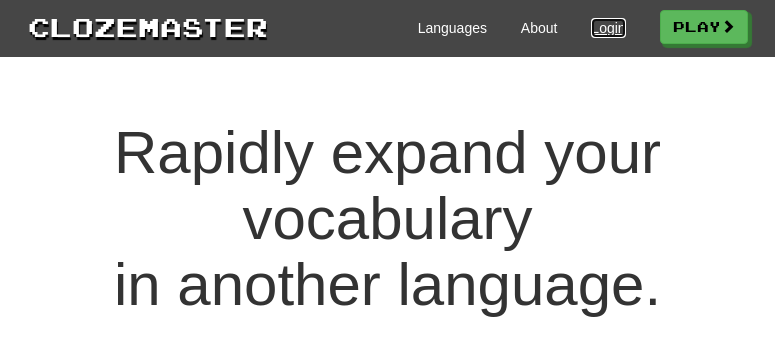 click on "Login" at bounding box center [608, 28] 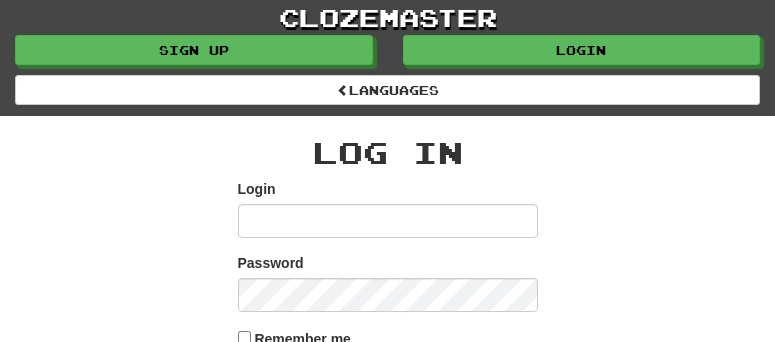 scroll, scrollTop: 0, scrollLeft: 0, axis: both 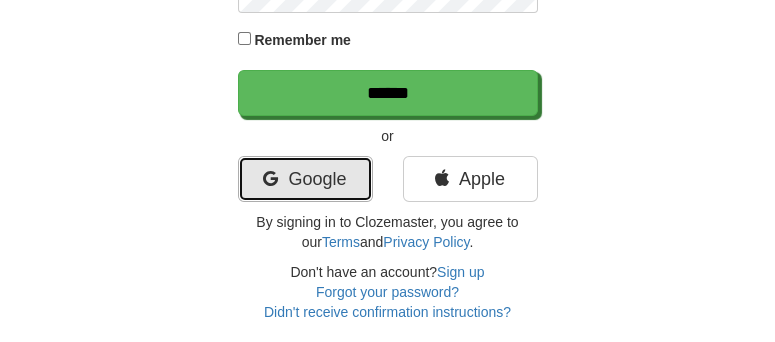 click on "Google" at bounding box center (305, 179) 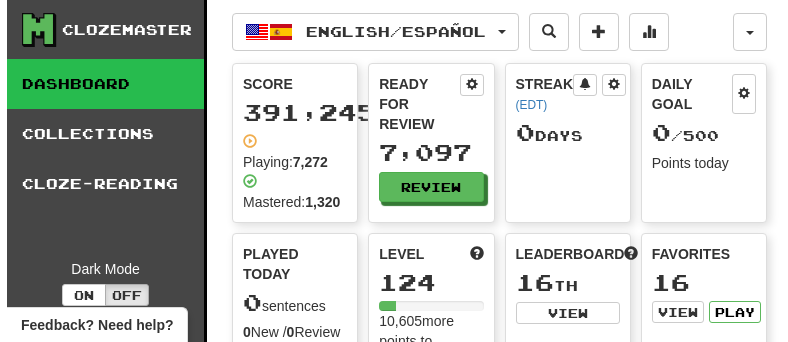 scroll, scrollTop: 0, scrollLeft: 0, axis: both 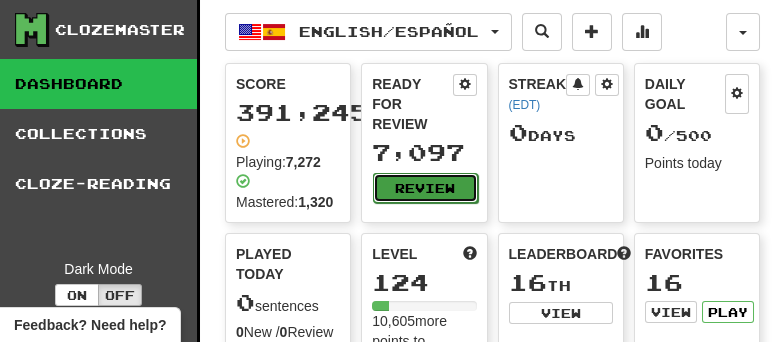 click on "Review" at bounding box center [425, 188] 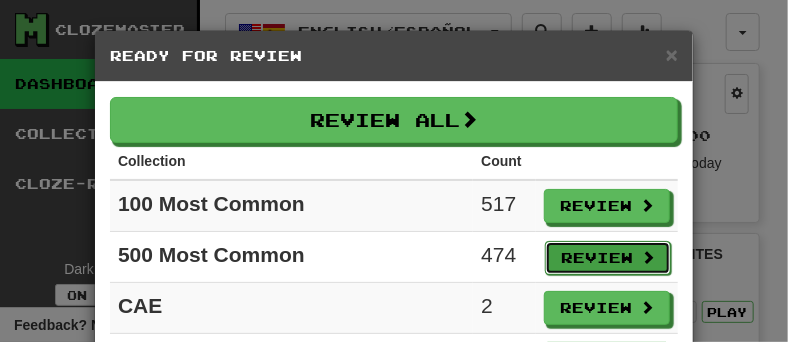 click on "Review" at bounding box center (608, 258) 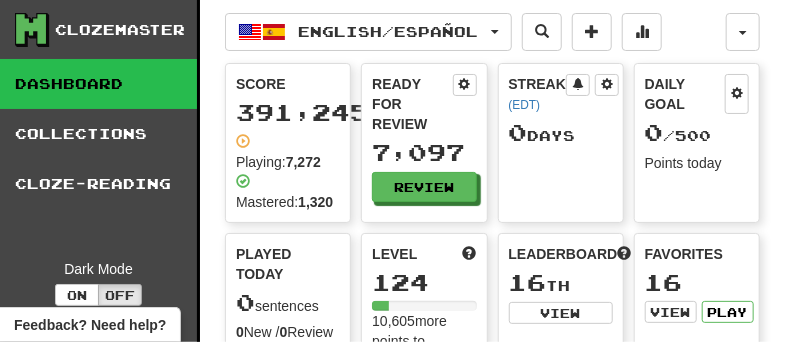 select on "**" 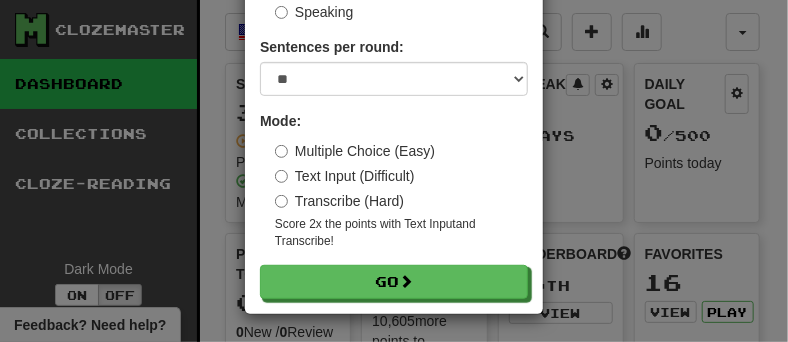 scroll, scrollTop: 223, scrollLeft: 0, axis: vertical 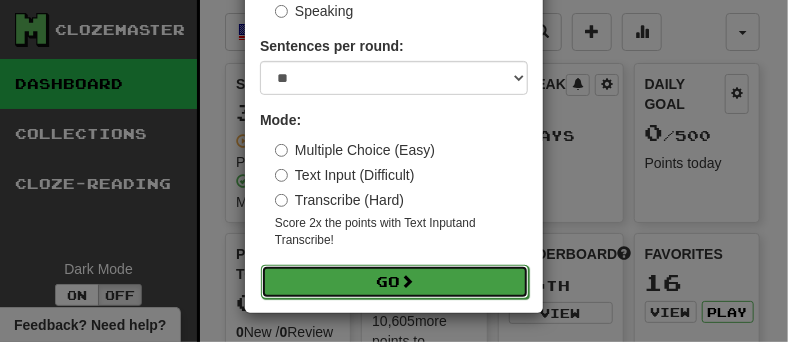 click on "Go" at bounding box center (395, 282) 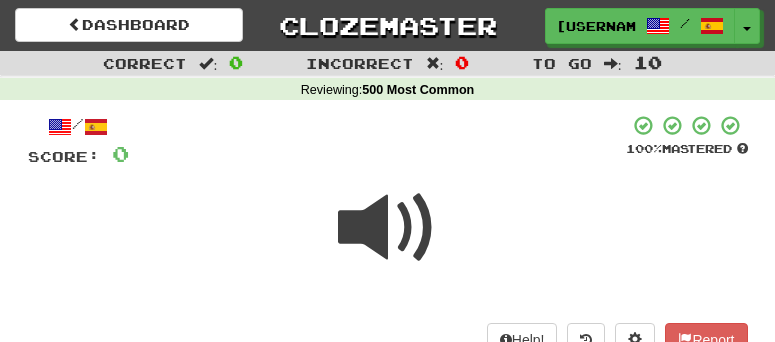 scroll, scrollTop: 0, scrollLeft: 0, axis: both 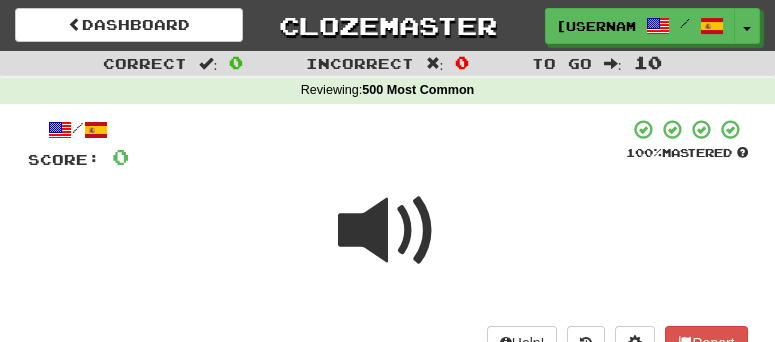 click at bounding box center (388, 231) 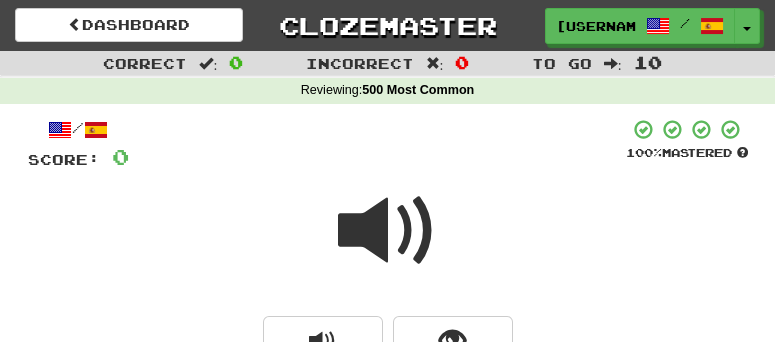 scroll, scrollTop: 109, scrollLeft: 0, axis: vertical 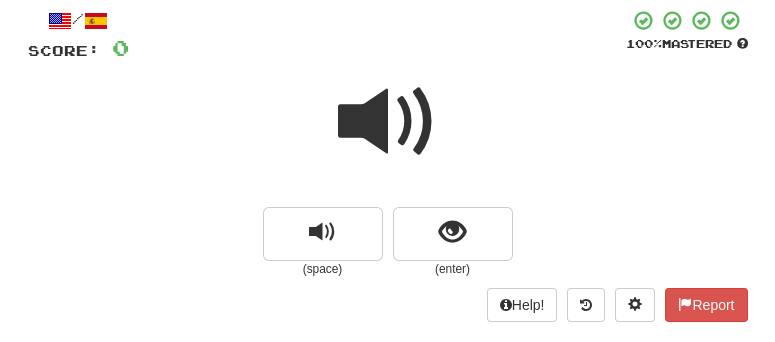 click at bounding box center [388, 122] 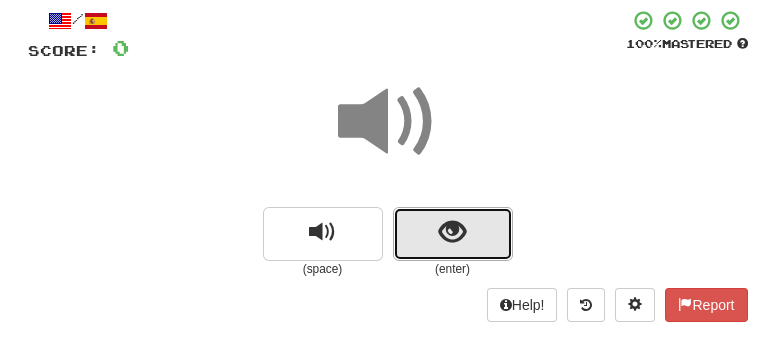 click at bounding box center (453, 234) 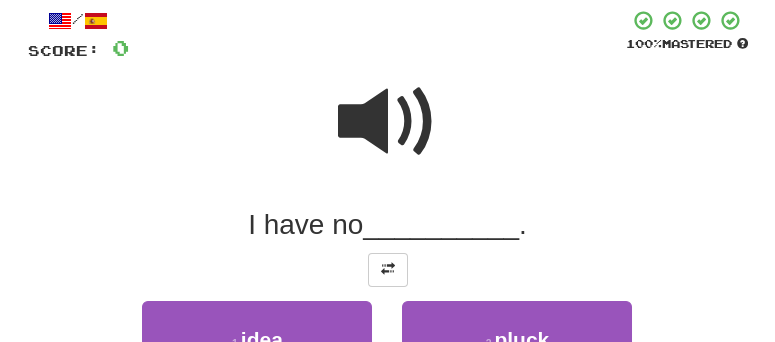 click on "__________" at bounding box center (441, 224) 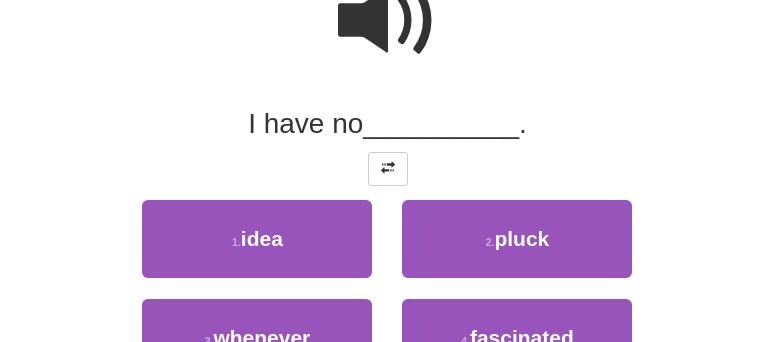 scroll, scrollTop: 218, scrollLeft: 0, axis: vertical 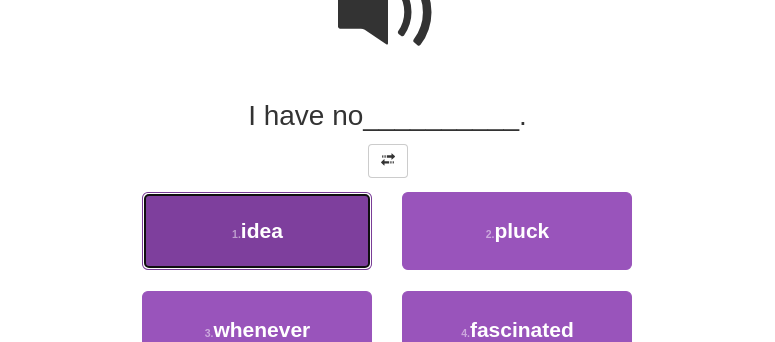 click on "idea" at bounding box center [262, 230] 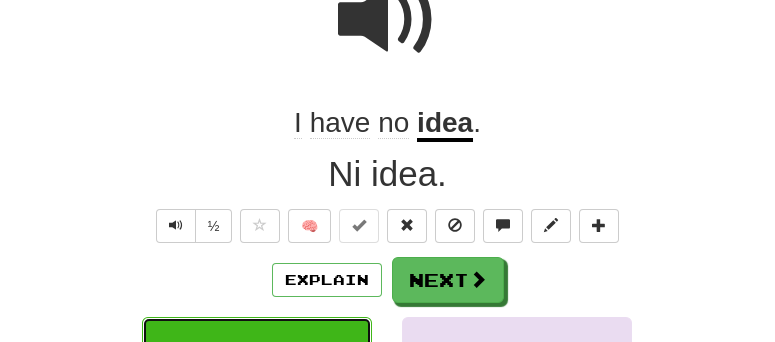 scroll, scrollTop: 224, scrollLeft: 0, axis: vertical 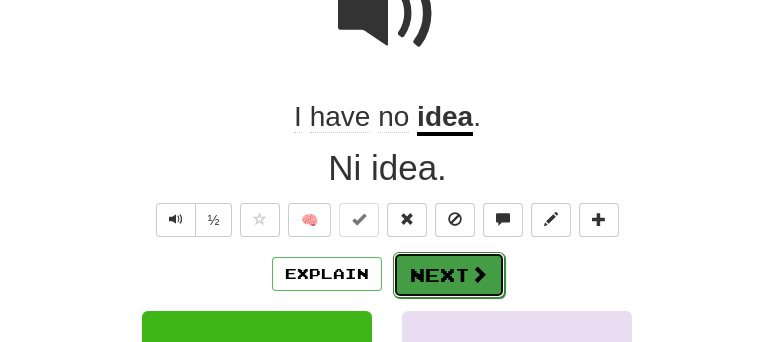 click on "Next" at bounding box center (449, 275) 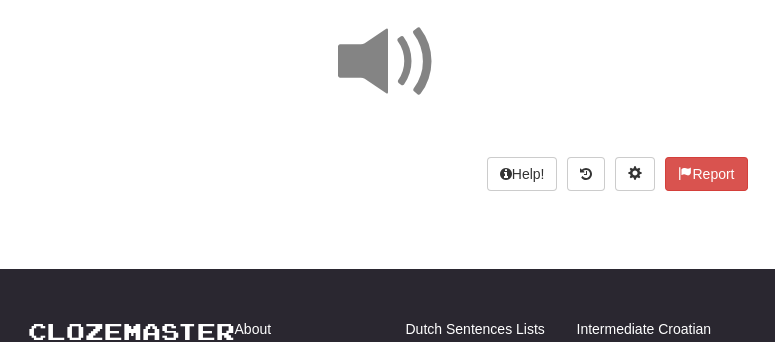 scroll, scrollTop: 151, scrollLeft: 0, axis: vertical 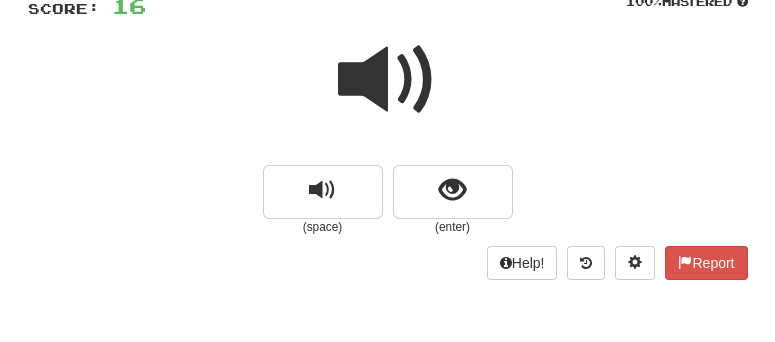 click at bounding box center [388, 80] 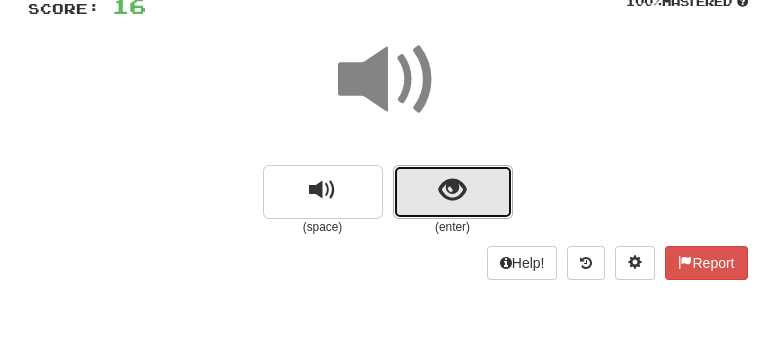 click at bounding box center [453, 192] 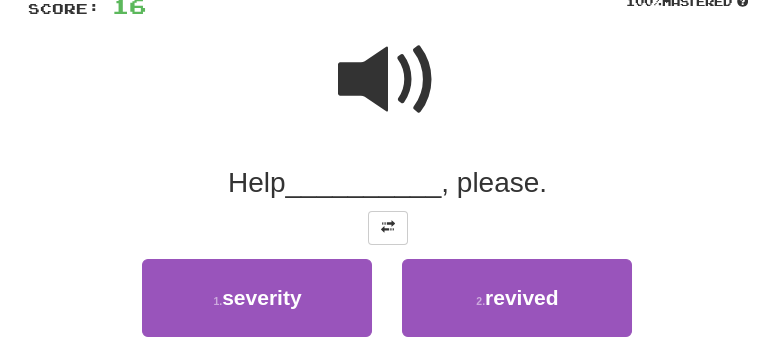 scroll, scrollTop: 450, scrollLeft: 0, axis: vertical 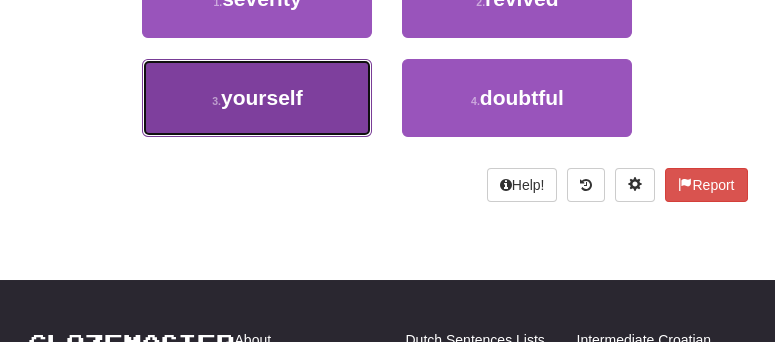 click on "3 .  yourself" at bounding box center [257, 98] 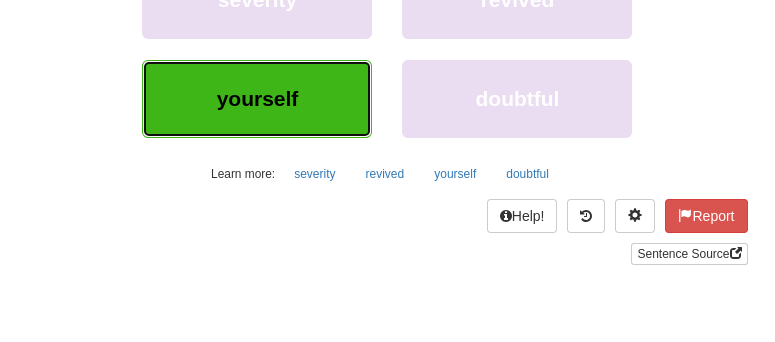 scroll, scrollTop: 428, scrollLeft: 0, axis: vertical 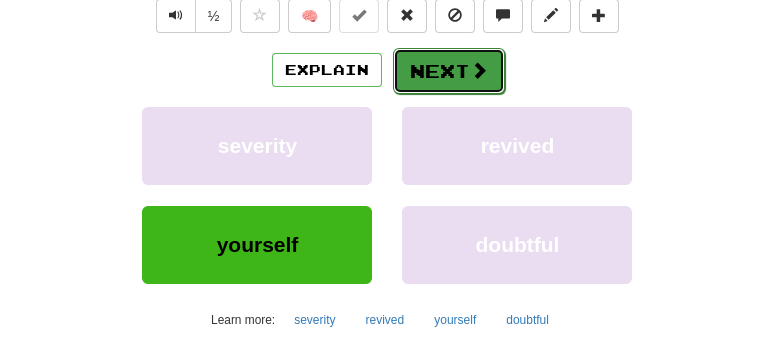 click at bounding box center [479, 70] 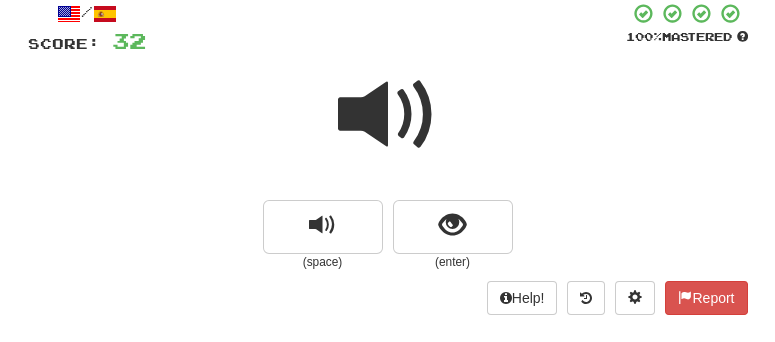 scroll, scrollTop: 114, scrollLeft: 0, axis: vertical 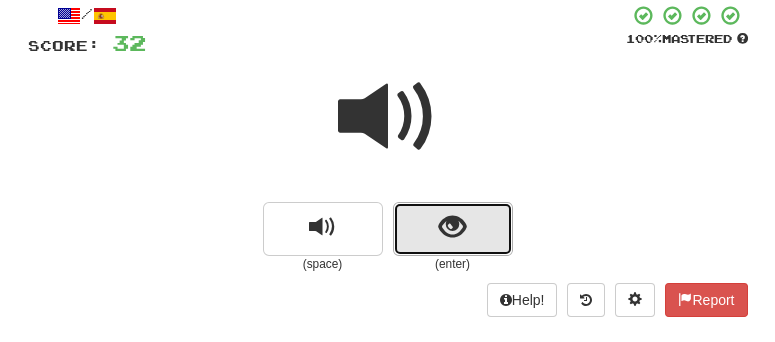 click at bounding box center [453, 229] 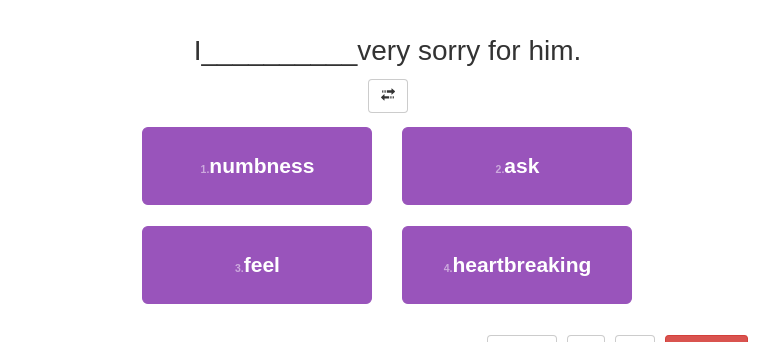 scroll, scrollTop: 296, scrollLeft: 0, axis: vertical 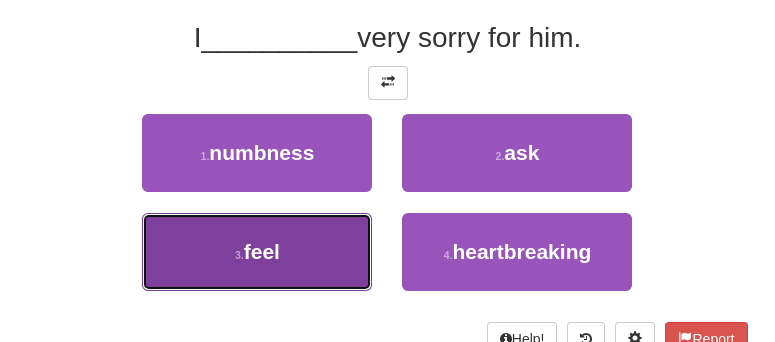 click on "feel" at bounding box center (262, 251) 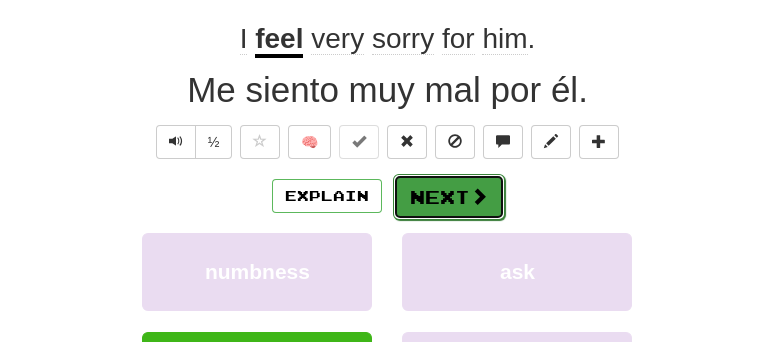 click on "Next" at bounding box center (449, 197) 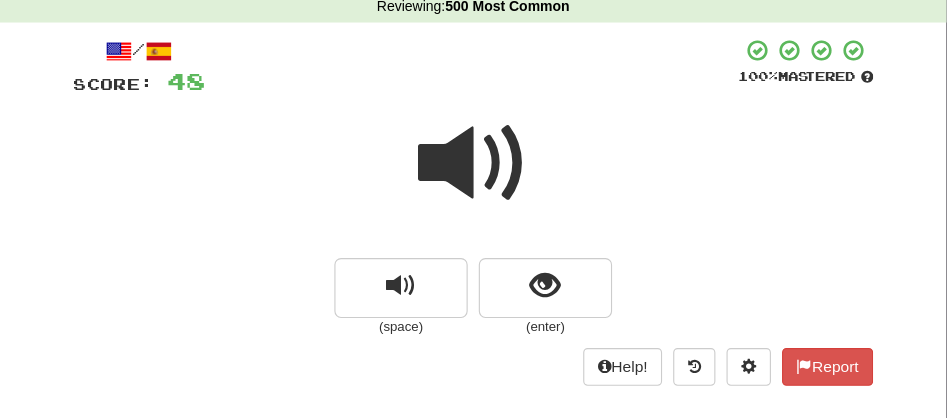 scroll, scrollTop: 84, scrollLeft: 0, axis: vertical 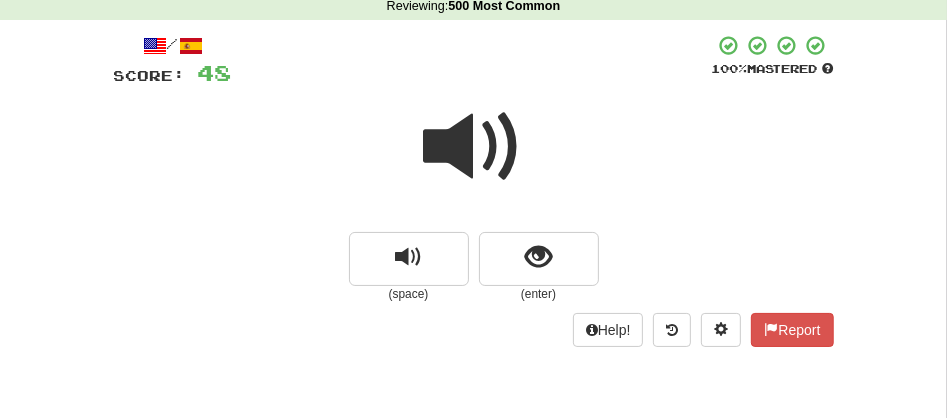drag, startPoint x: 700, startPoint y: 0, endPoint x: 335, endPoint y: 155, distance: 396.5476 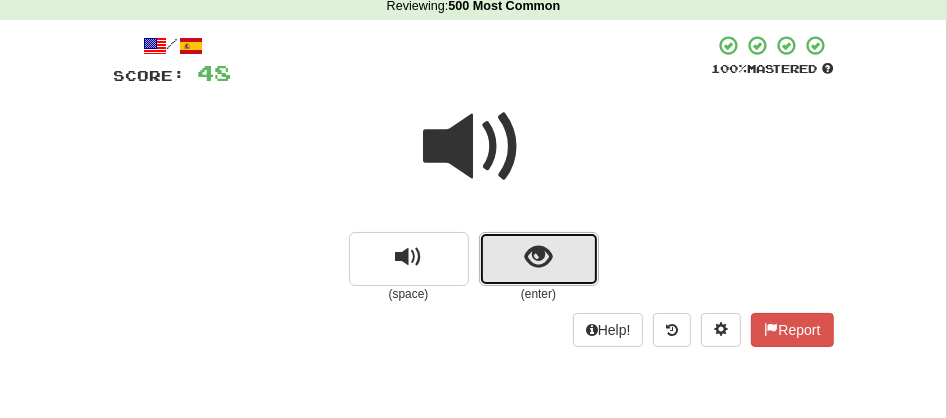 click at bounding box center [539, 259] 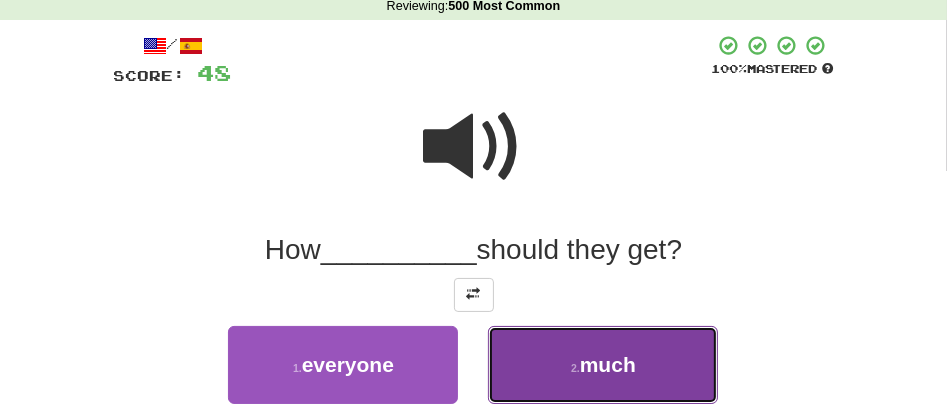 click on "much" at bounding box center [608, 364] 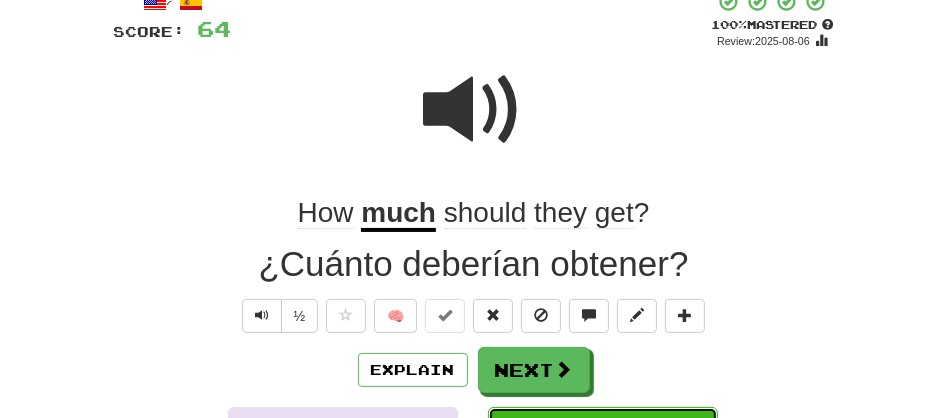 scroll, scrollTop: 173, scrollLeft: 0, axis: vertical 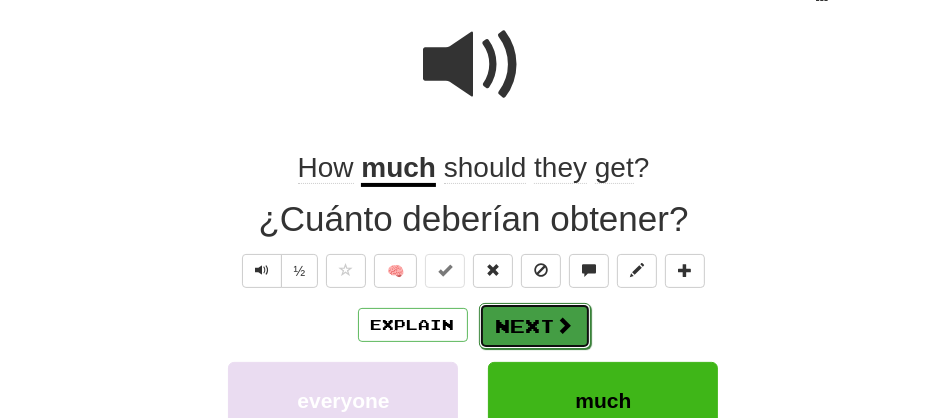 click on "Next" at bounding box center [535, 326] 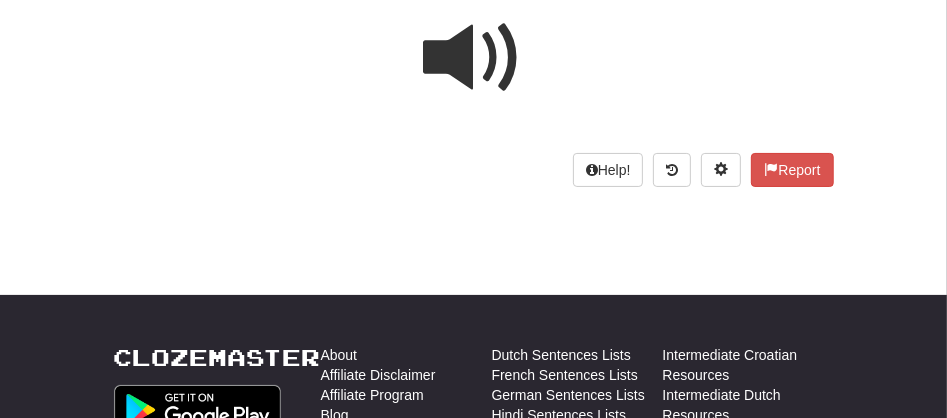 click at bounding box center [474, 58] 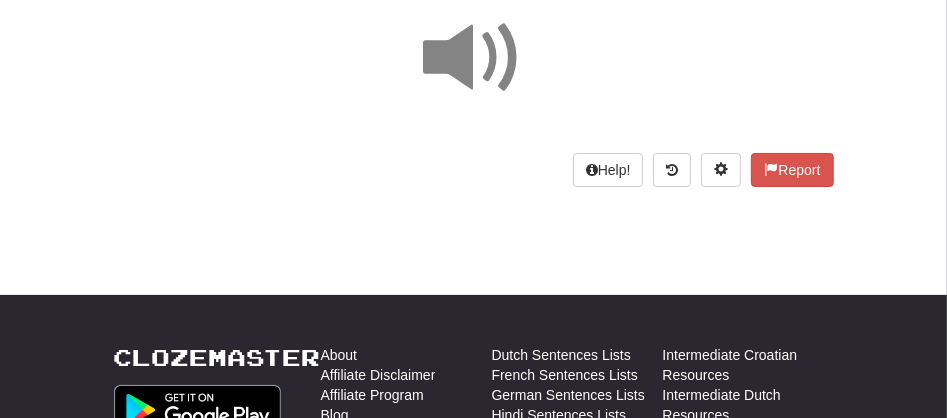 click at bounding box center [474, 58] 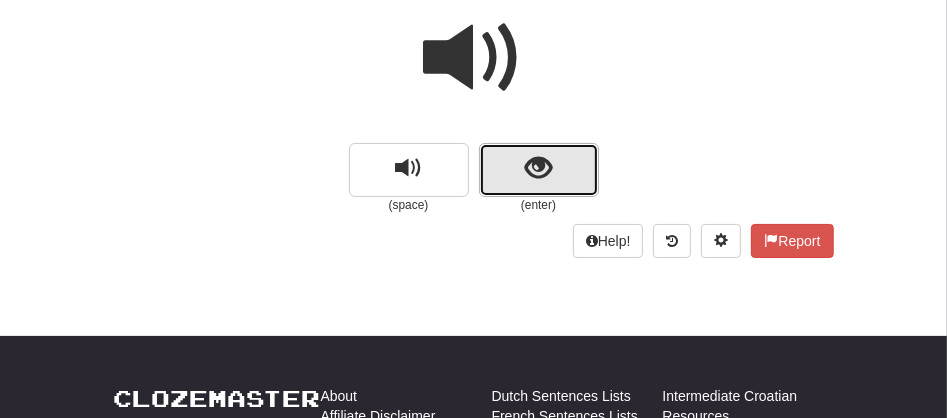 click at bounding box center [539, 170] 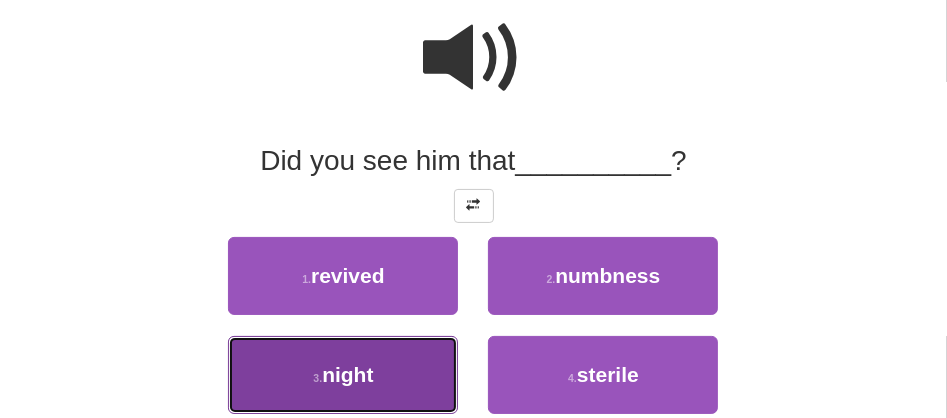 click on "3 .  night" at bounding box center [343, 375] 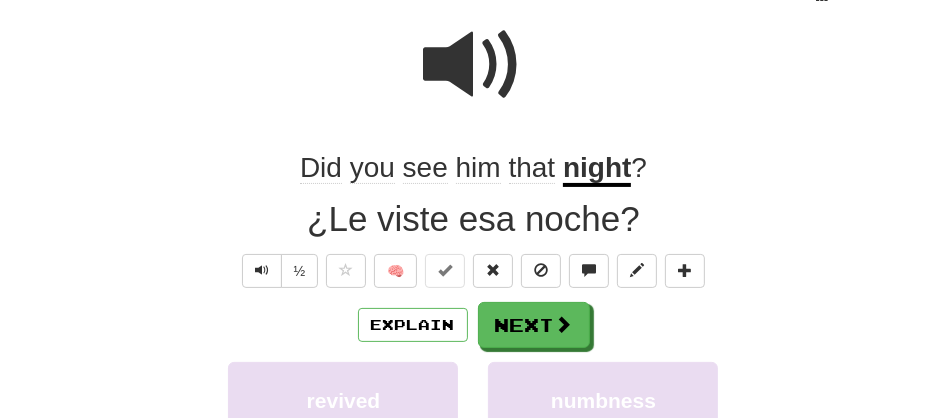 scroll, scrollTop: 179, scrollLeft: 0, axis: vertical 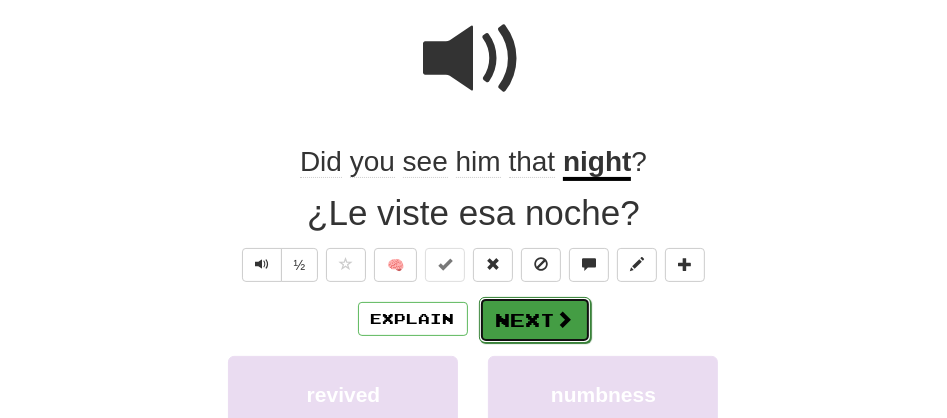 click on "Next" at bounding box center (535, 320) 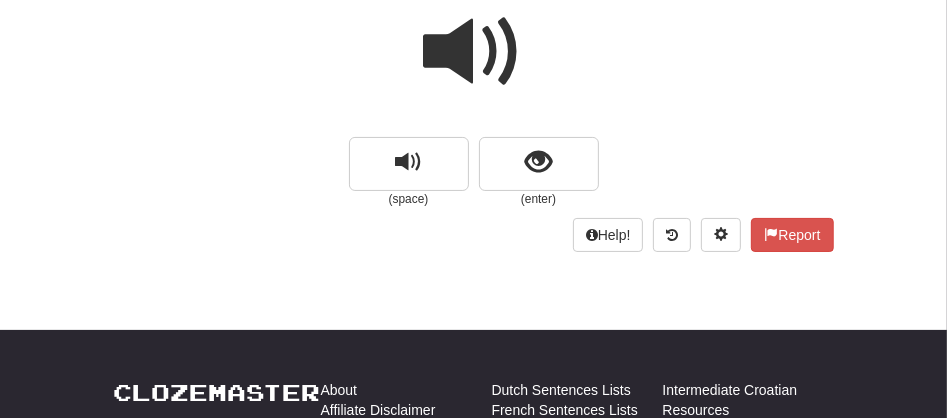 click on "Dashboard
Clozemaster
[USERNAME]
/
Toggle Dropdown
Dashboard
Leaderboard
Activity Feed
Notifications
2
Profile
Discussions
Afrikaans
/
English
Streak:
0
Review:
0
Points Today: 0
English
/
Español
Streak:
0
Review:
7,097
Daily Goal:  0 /500
Español
/
English
Streak:
0
Review:
1
Points Today: 0
Polski
/
English
Streak:
0
Review:
0
Points Today: 0
Languages
Account
Logout
[USERNAME]
/
Toggle Dropdown
Dashboard
Leaderboard
Activity Feed
Notifications
2
Profile
Discussions
Afrikaans
/
English
Streak:
0
Review:
0 -> Dashboard
Clozemaster
[USERNAME]
/
Toggle Dropdown
Dashboard
Leaderboard
Activity Feed
Notifications
2
Profile
Discussions
Afrikaans
/
English
Streak:
0
Review:
0
Points Today: 0
English
/
Español
Streak:
0
Review:
7,097
Daily Goal:  0 /500
Español
/
English
Streak:
0
Review:
1
Points Today: 0
Polski
/
English
Streak:
0
Review:
0
Points Today: 0
Languages
Account
Logout
[USERNAME]
/
Toggle Dropdown
Dashboard
Leaderboard
Activity Feed
Notifications
2
Profile
Discussions
Afrikaans
/
English
Streak:
0
Review:
0" at bounding box center [473, 475] 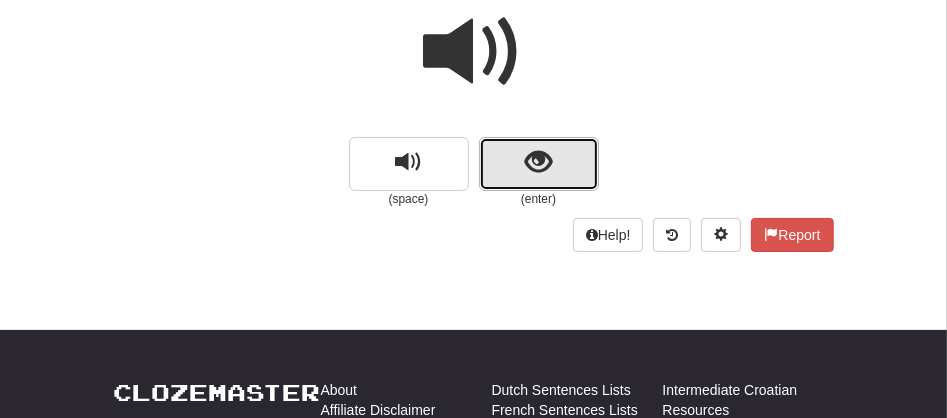 click at bounding box center (539, 164) 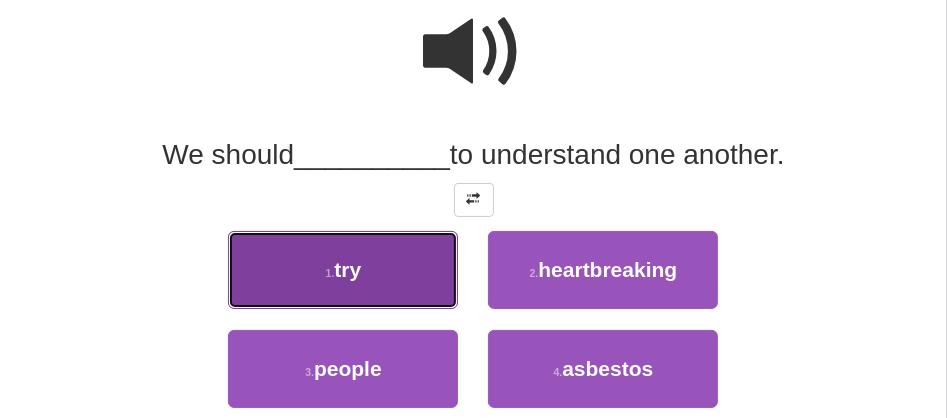 click on "1 .  try" at bounding box center [343, 270] 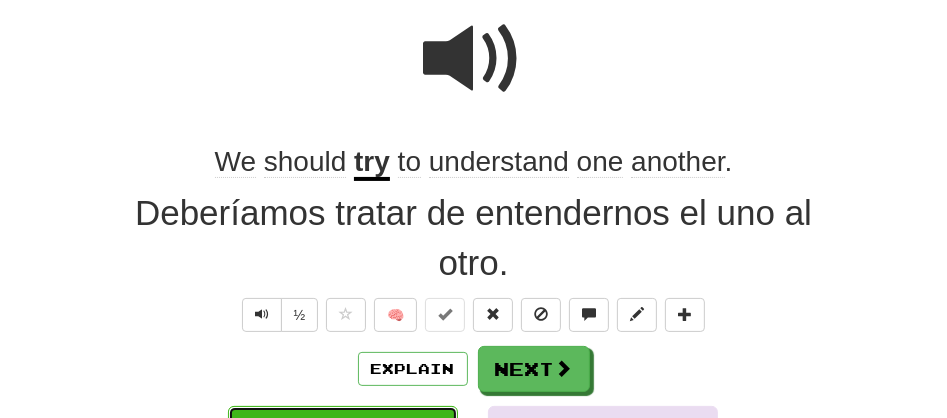 scroll, scrollTop: 184, scrollLeft: 0, axis: vertical 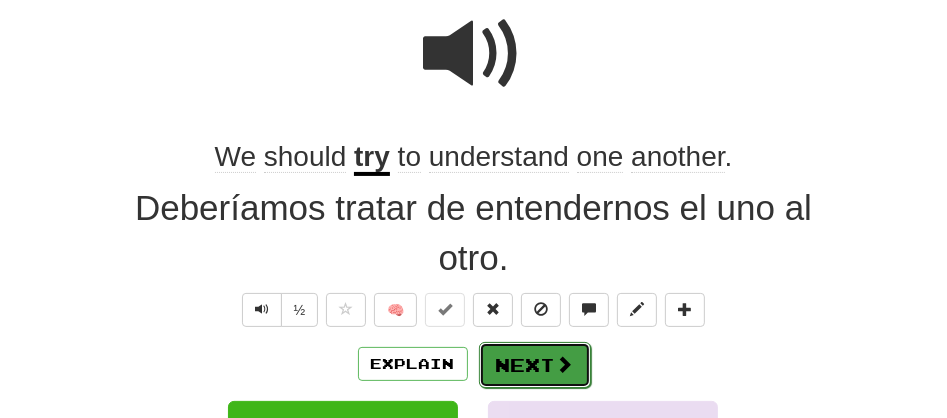click on "Next" at bounding box center (535, 365) 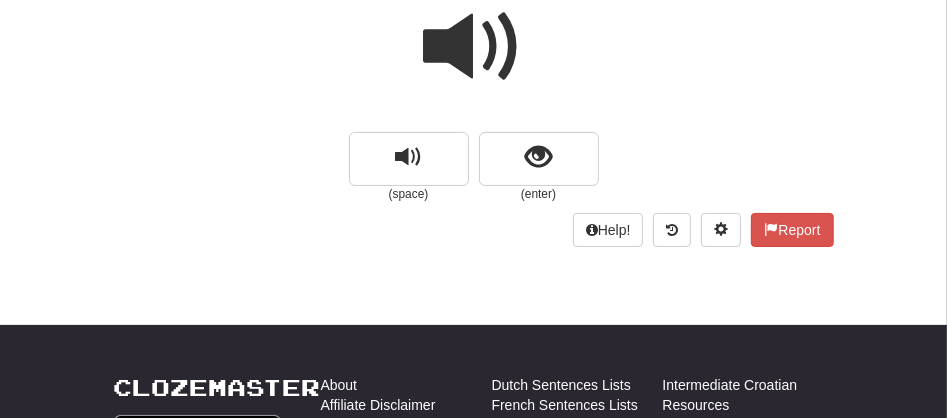 click at bounding box center (474, 47) 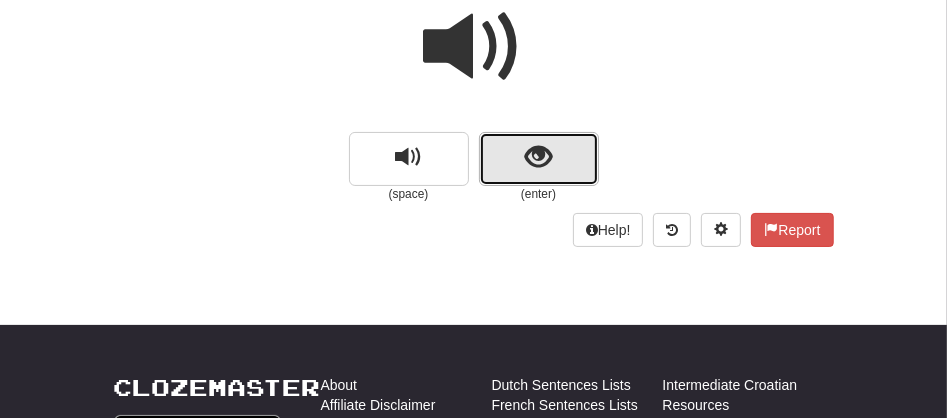 click at bounding box center [539, 159] 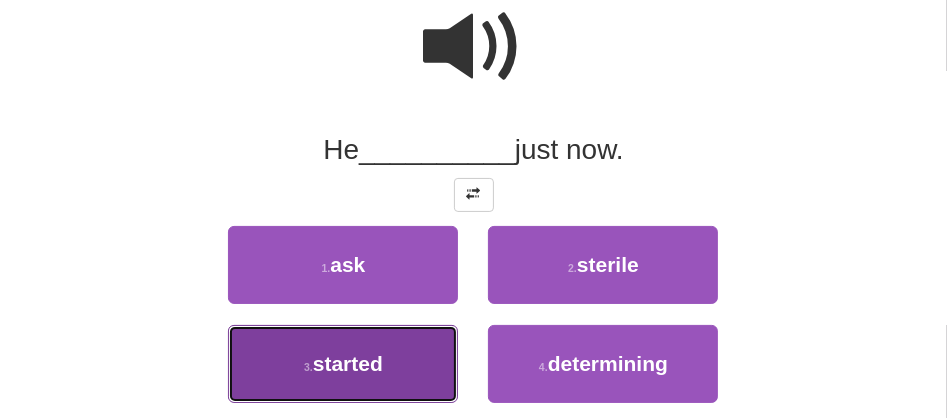 click on ": Es el verbo en pasado simple del verbo "to start", que significa "empezar" o "comenzar". El uso del pasado simple aquí indica que la acción de comenzar acaba de ocurrir." at bounding box center [343, 364] 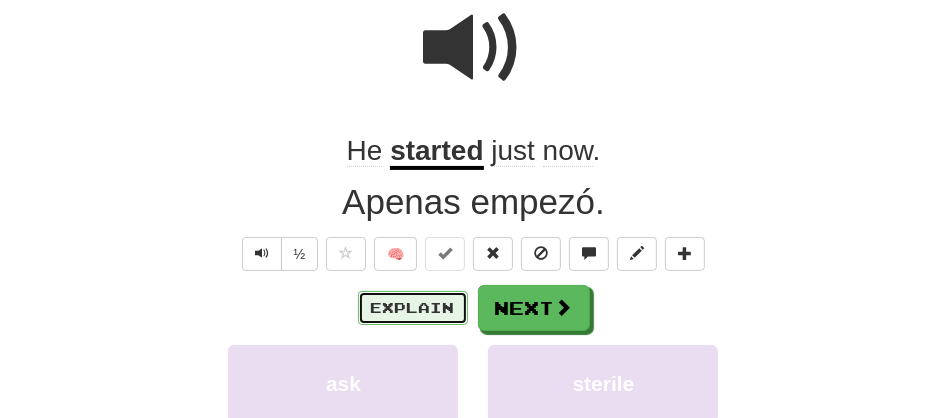click on "Explain" at bounding box center [413, 308] 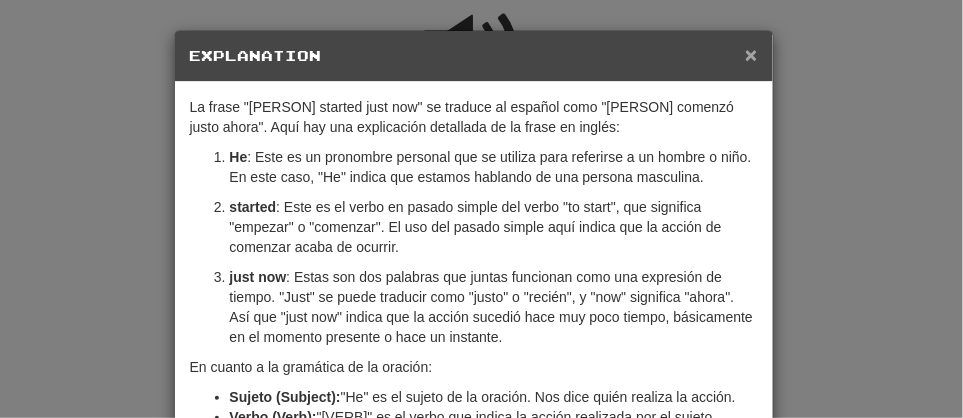 click on "×" at bounding box center (751, 54) 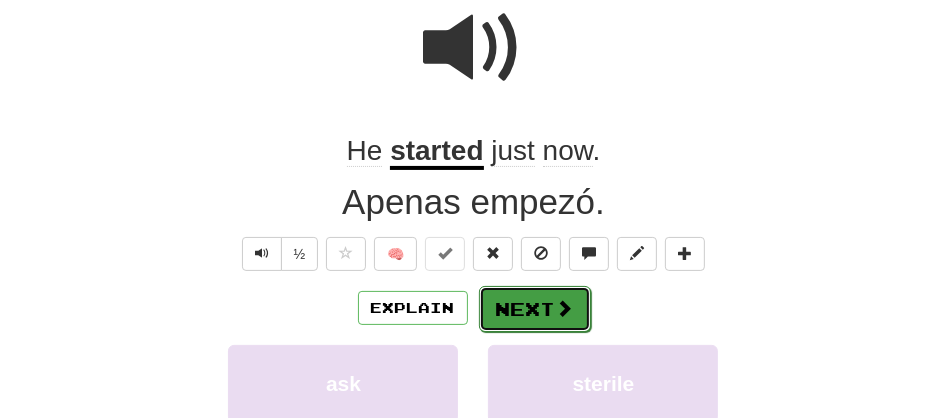 click on "Next" at bounding box center [535, 309] 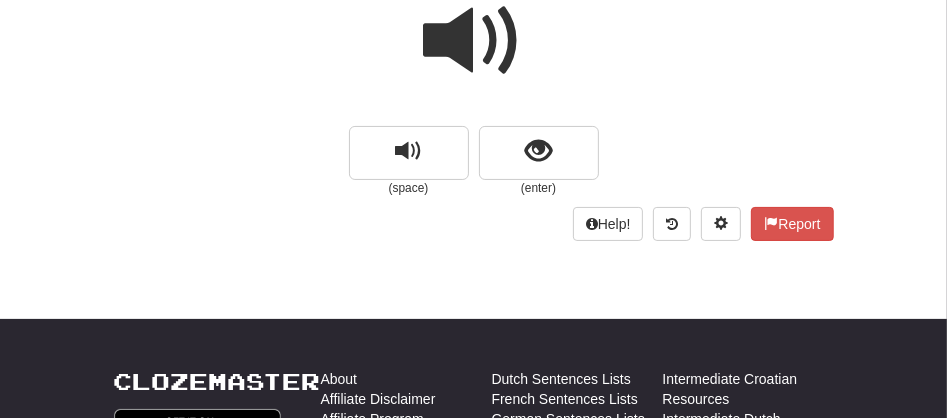 click at bounding box center (474, 41) 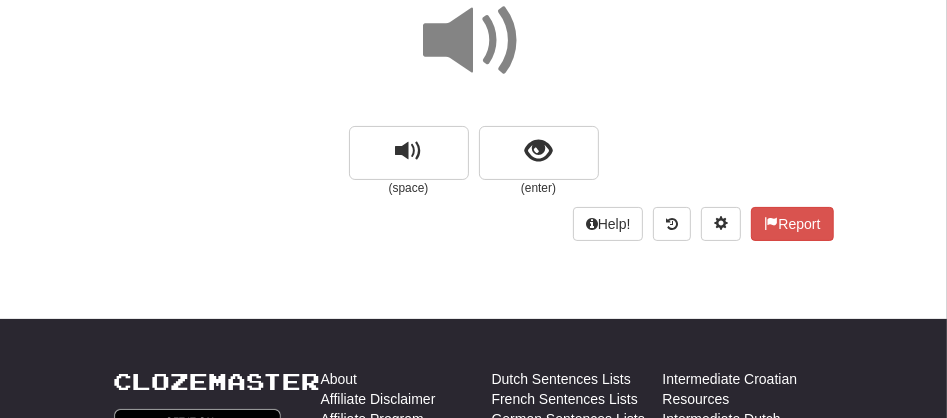 click at bounding box center (474, 41) 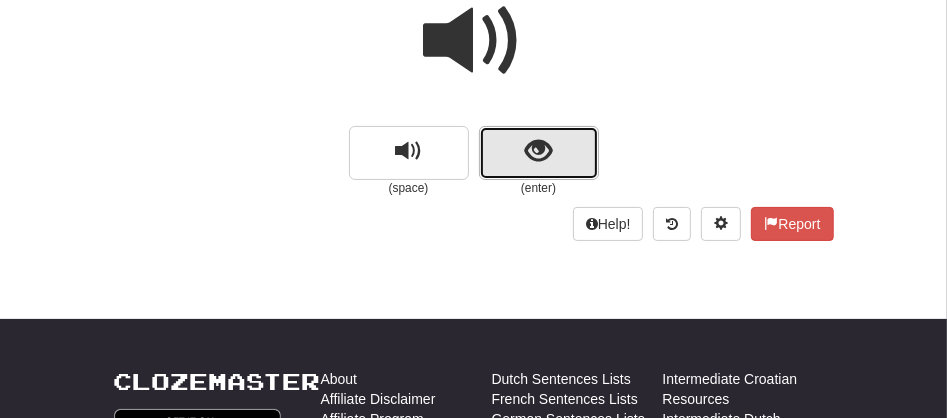 click at bounding box center (539, 153) 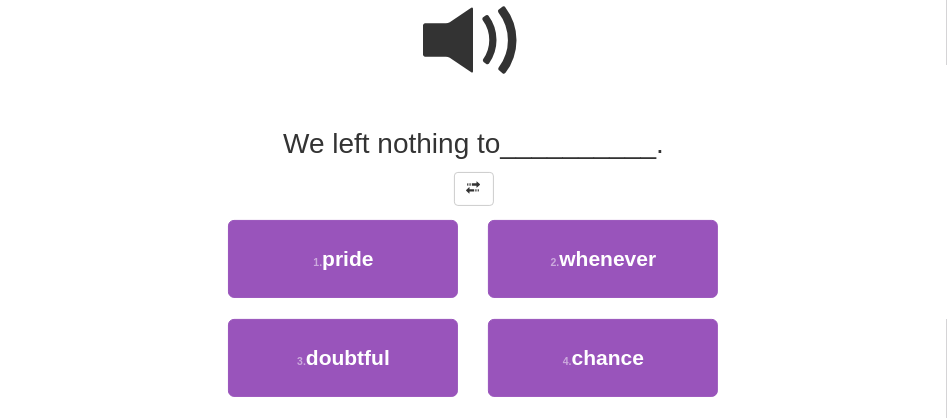 click on "Correct   :   7 Incorrect   :   0 To go   :   3 Reviewing :  500 Most Common  /  Score:   112 100 %  Mastered We left nothing to  __________ . 1 .  pride 2 .  whenever 3 .  doubtful 4 .  chance  Help!  Report -> Correct   :   7 Incorrect   :   0 To go   :   3 Reviewing :  500 Most Common  /  Score:   112 100 %  Mastered We left nothing to  __________ . 1 .  pride 2 .  whenever 3 .  doubtful 4 .  chance  Help!  Report" at bounding box center [473, 175] 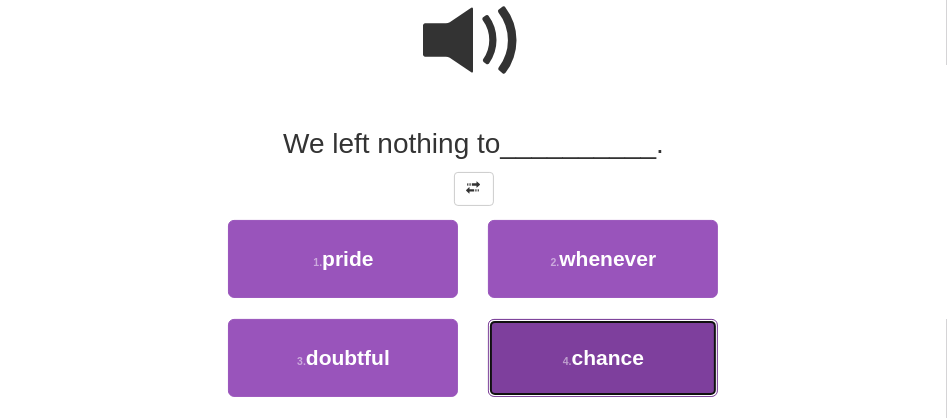click on "chance" at bounding box center (608, 357) 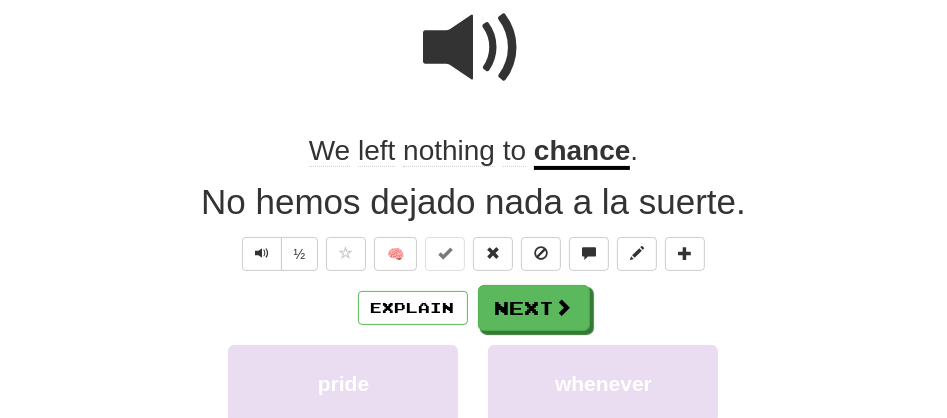 scroll, scrollTop: 196, scrollLeft: 0, axis: vertical 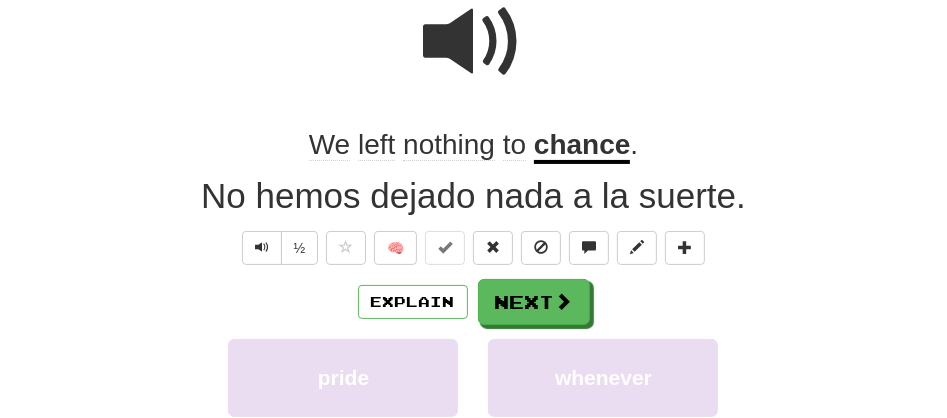 click at bounding box center [474, 42] 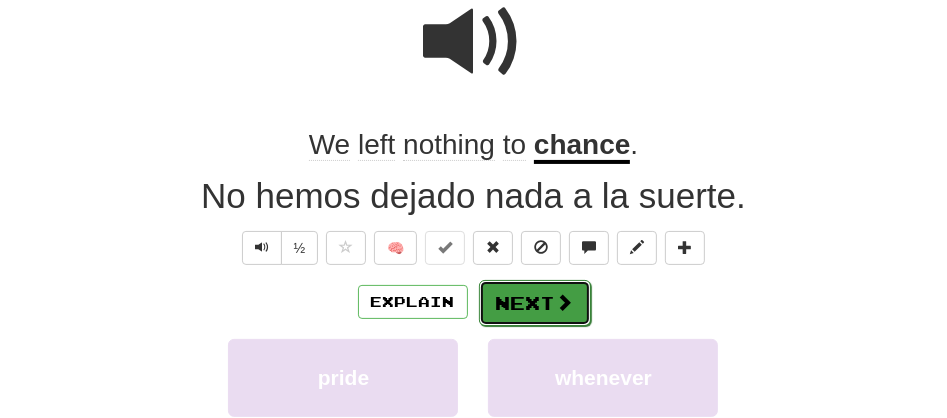 click on "Next" at bounding box center (535, 303) 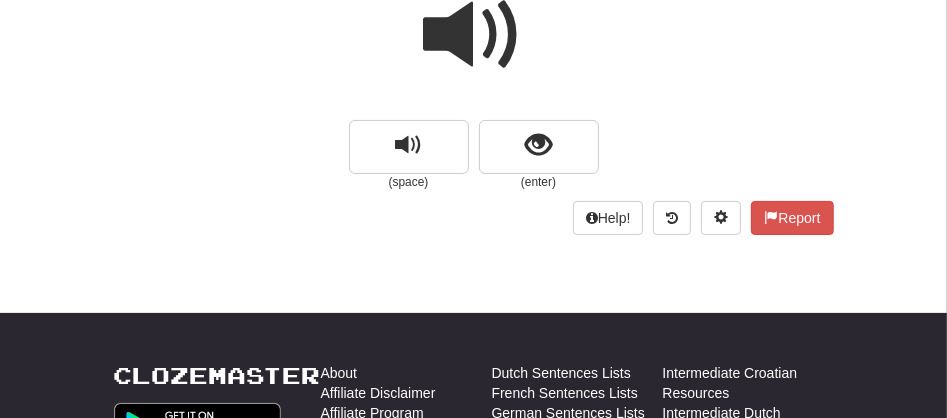 click at bounding box center [474, 35] 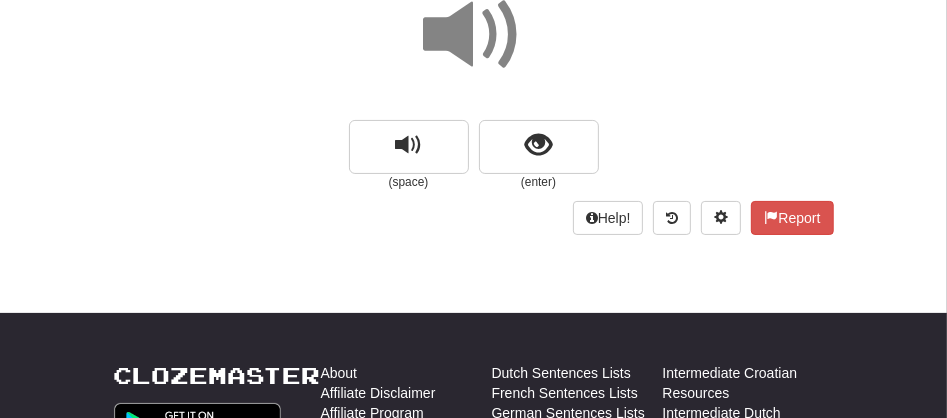 click at bounding box center (474, 35) 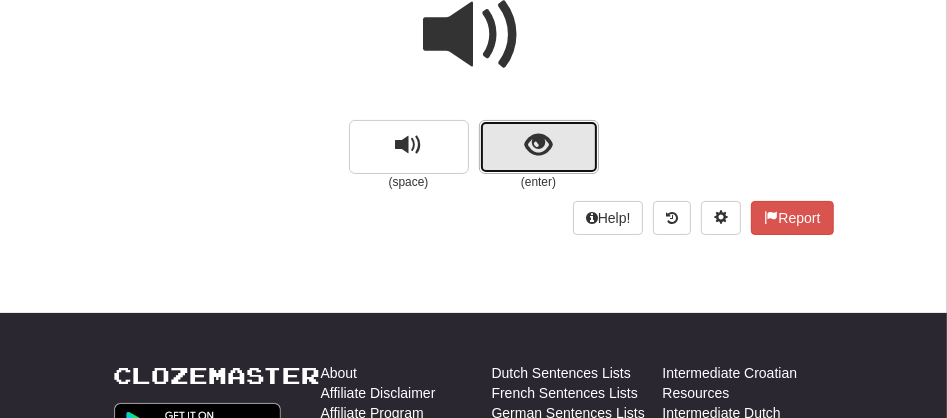 click at bounding box center (539, 147) 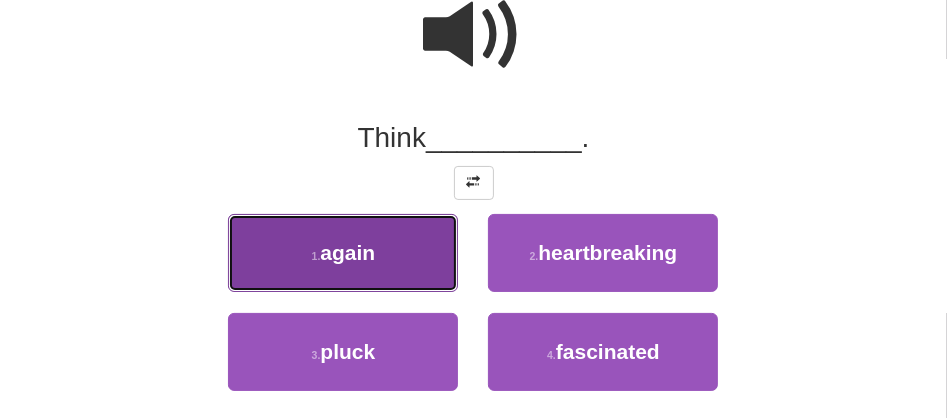 click on "1 .  again" at bounding box center (343, 253) 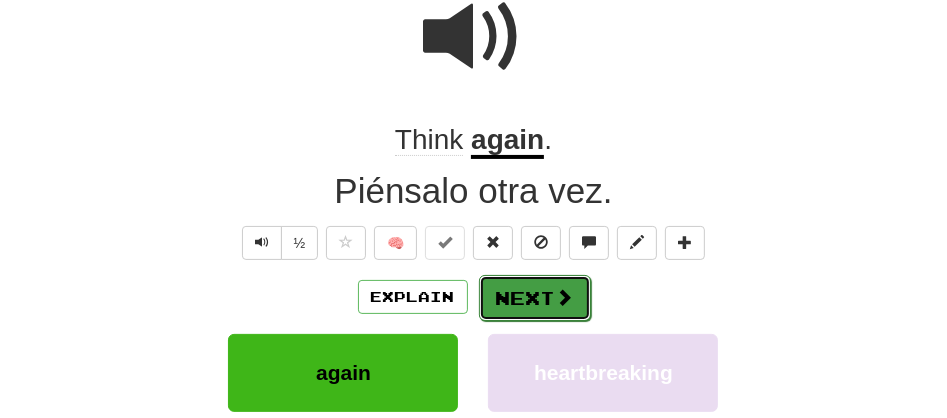 click on "Next" at bounding box center [535, 298] 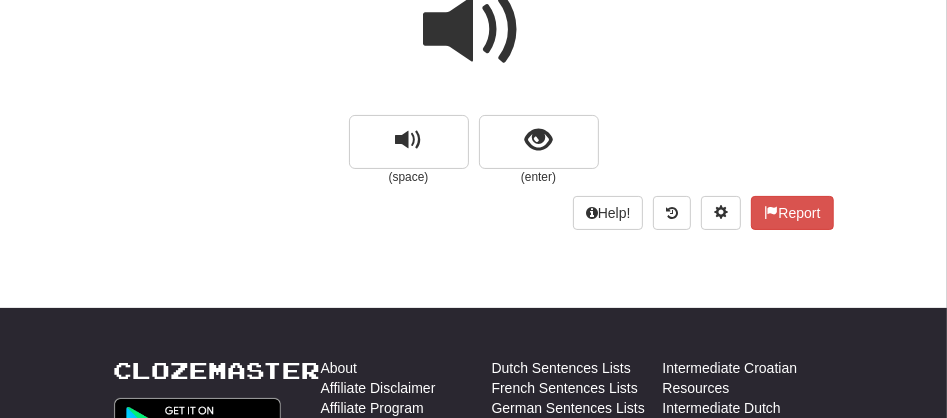 click at bounding box center (474, 30) 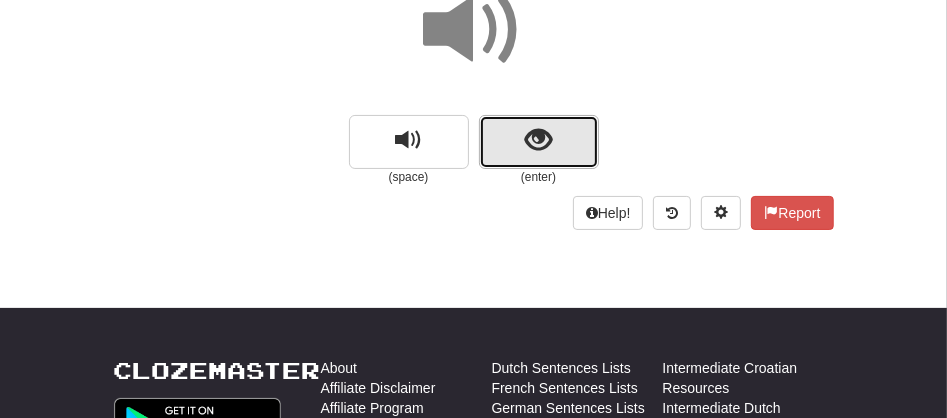 click at bounding box center (539, 142) 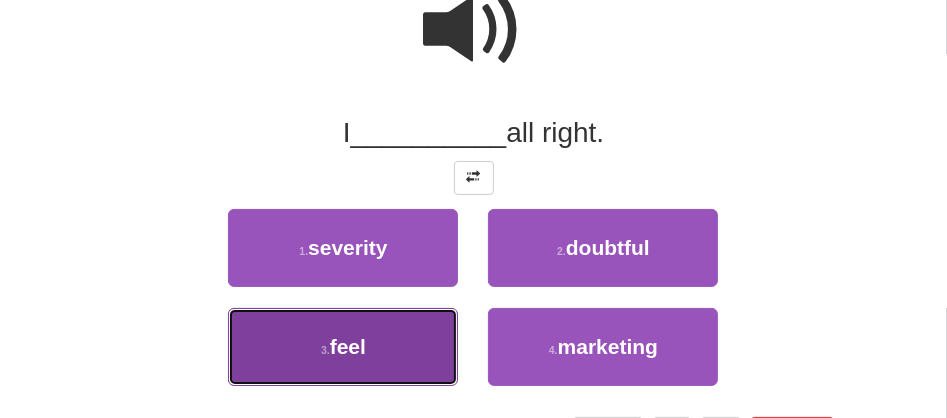 click on "3 .  feel" at bounding box center (343, 347) 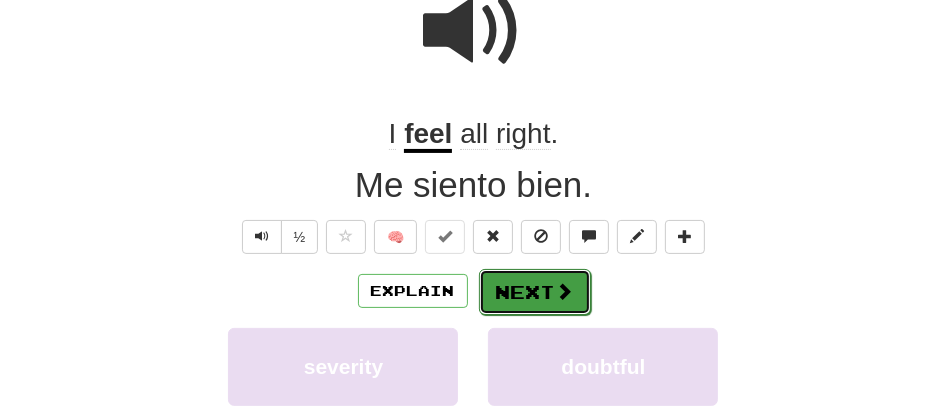 click on "Next" at bounding box center (535, 292) 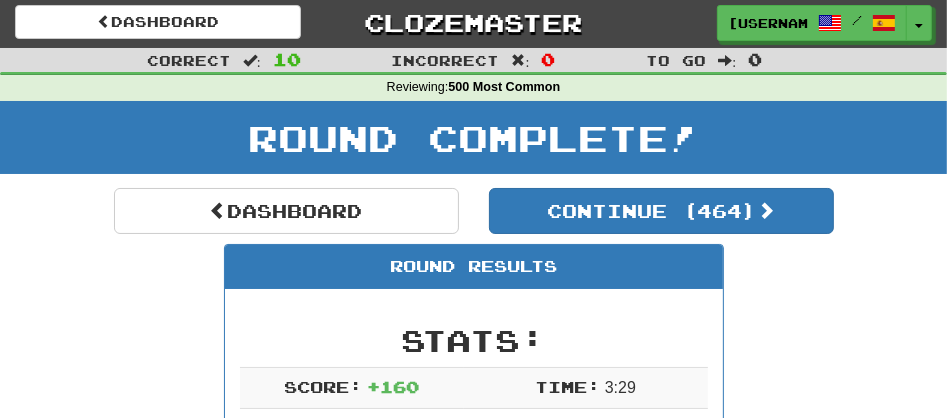 scroll, scrollTop: 0, scrollLeft: 0, axis: both 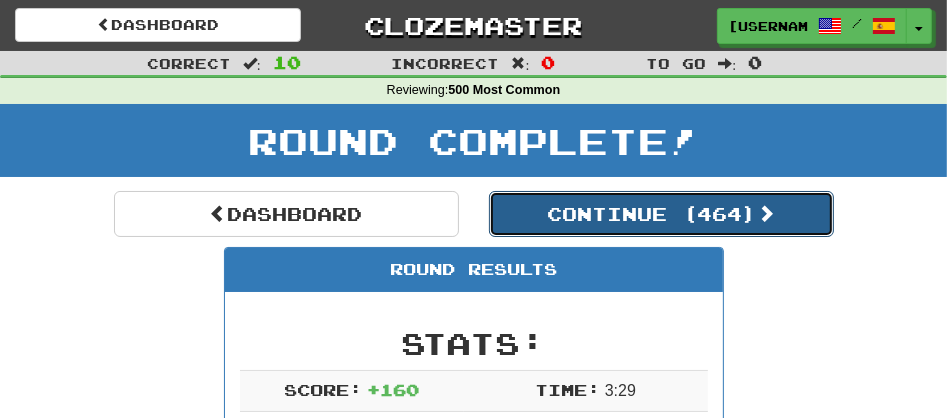 click on "Continue ( 464 )" at bounding box center (661, 214) 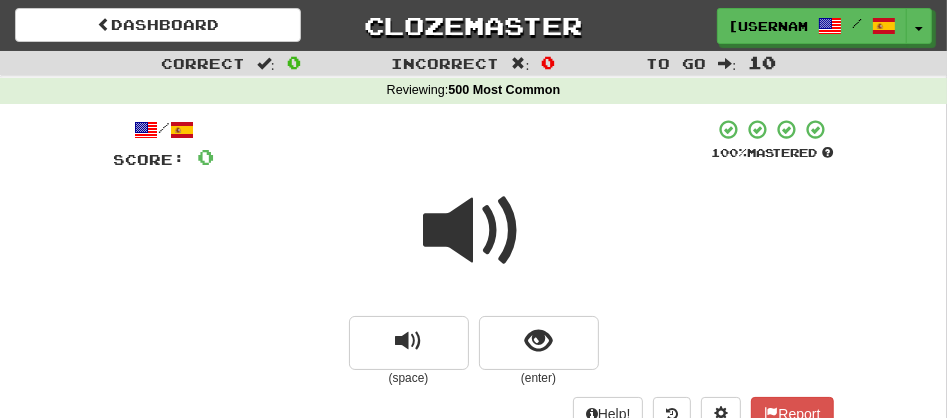 click at bounding box center (474, 231) 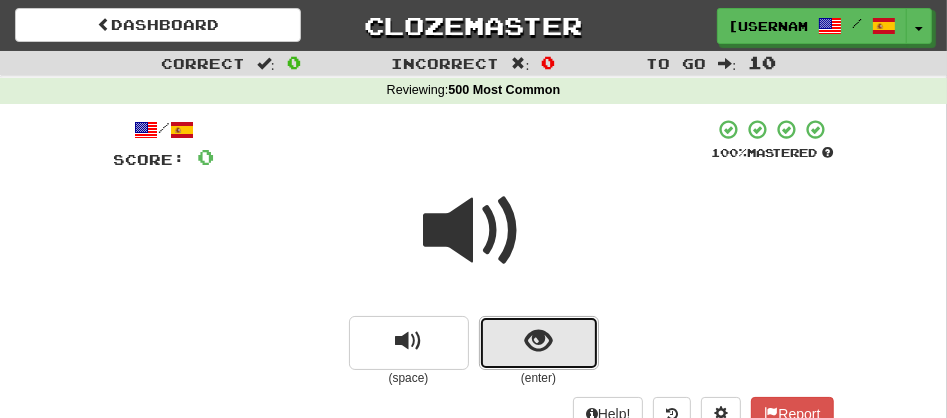 click at bounding box center (539, 343) 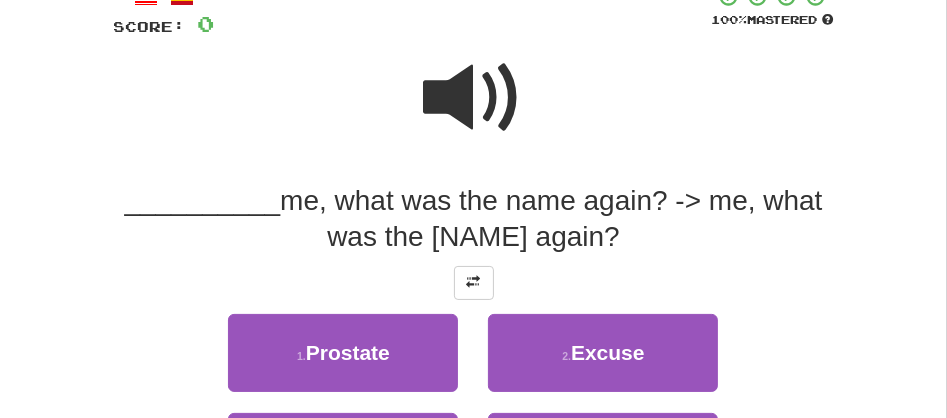 scroll, scrollTop: 177, scrollLeft: 0, axis: vertical 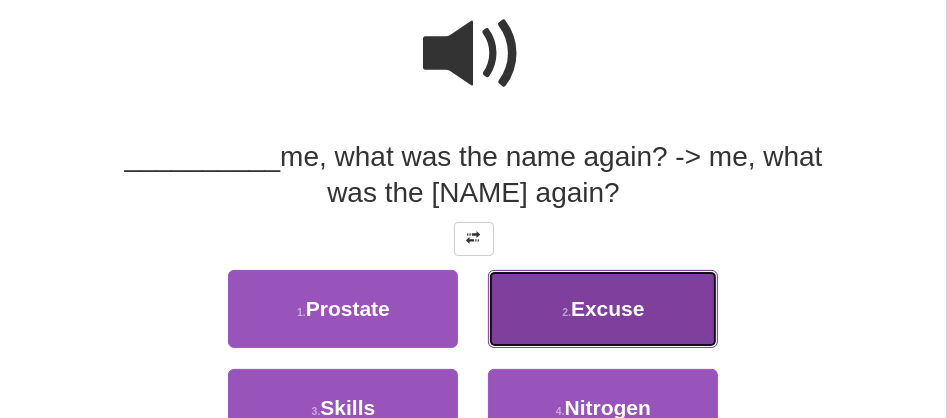 click on "2 .  Excuse" at bounding box center [603, 309] 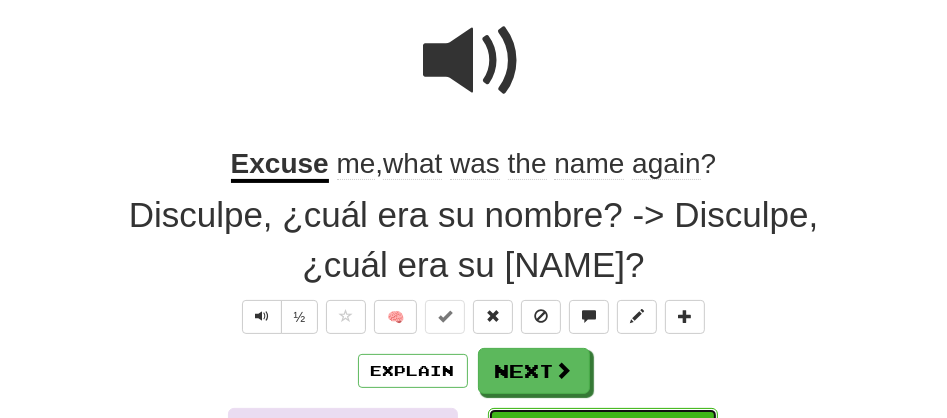 scroll, scrollTop: 183, scrollLeft: 0, axis: vertical 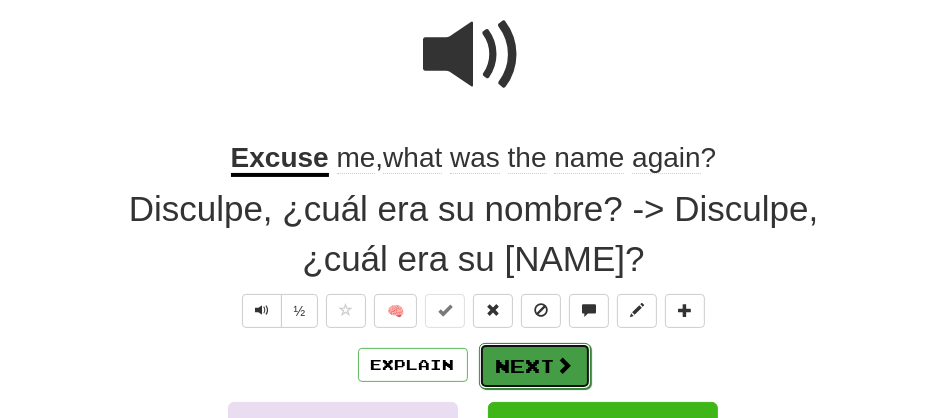 click on "Next" at bounding box center [535, 366] 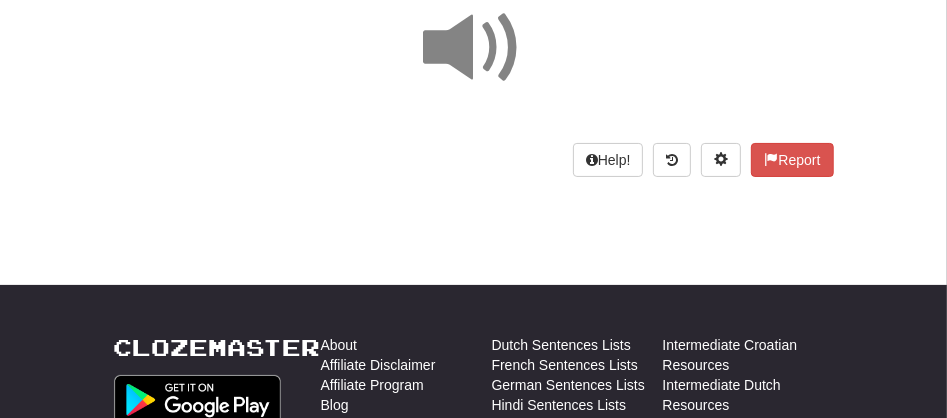 click at bounding box center [474, 48] 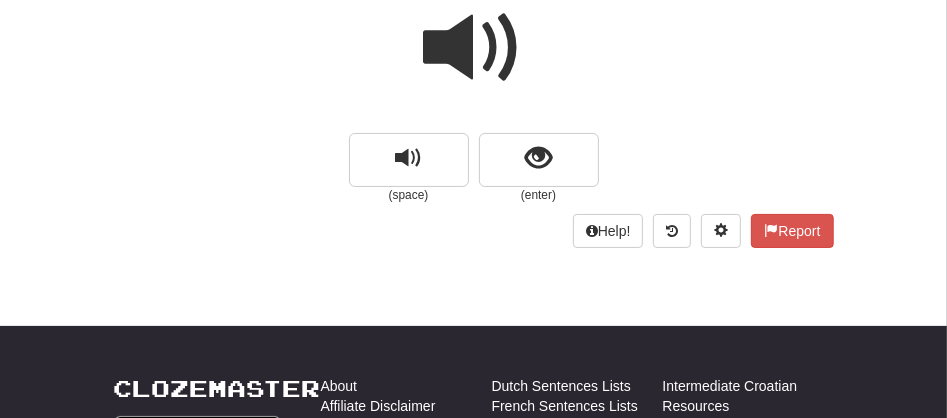 click at bounding box center [474, 48] 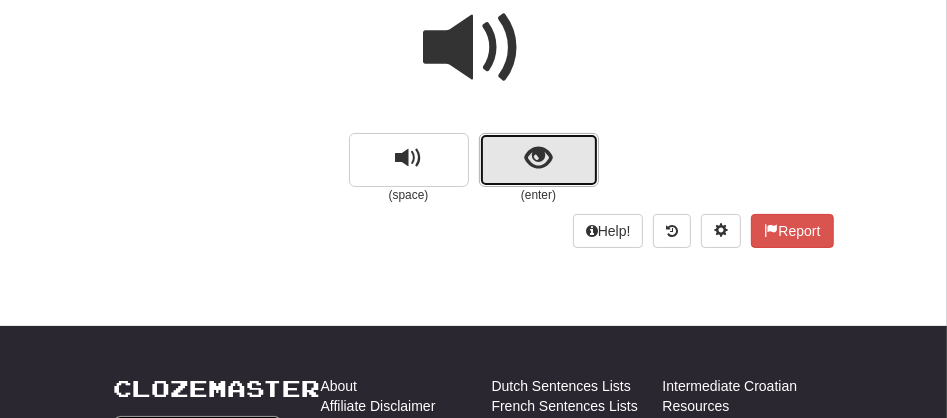 click at bounding box center (539, 160) 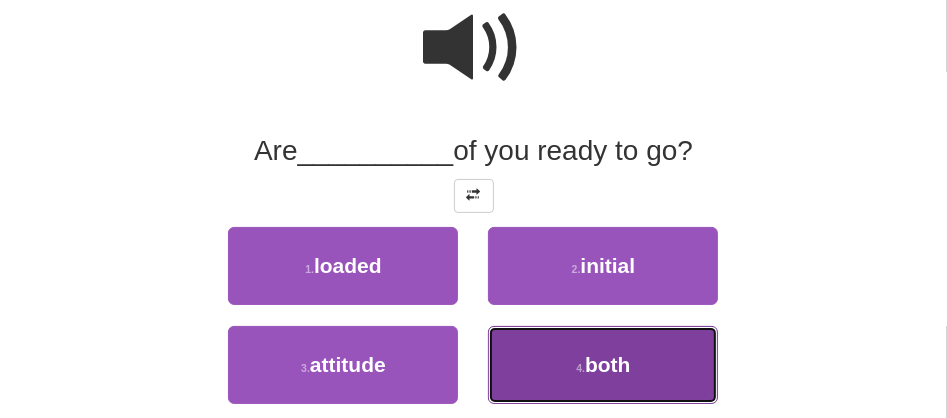 click on "4 .  both" at bounding box center (603, 365) 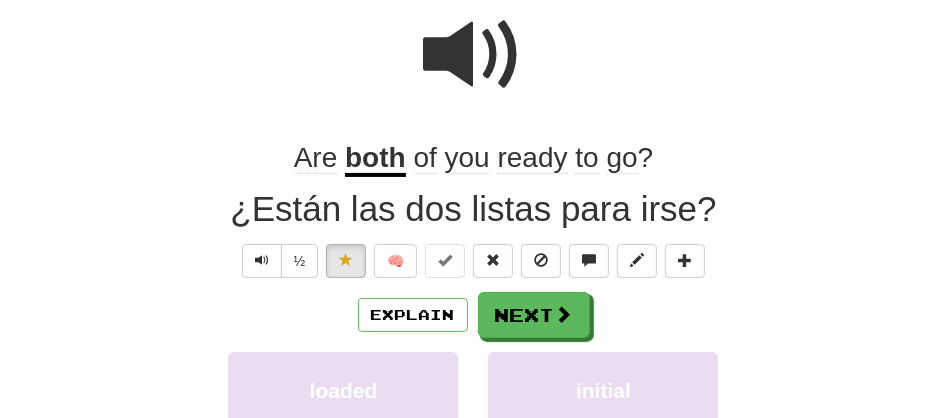 scroll, scrollTop: 189, scrollLeft: 0, axis: vertical 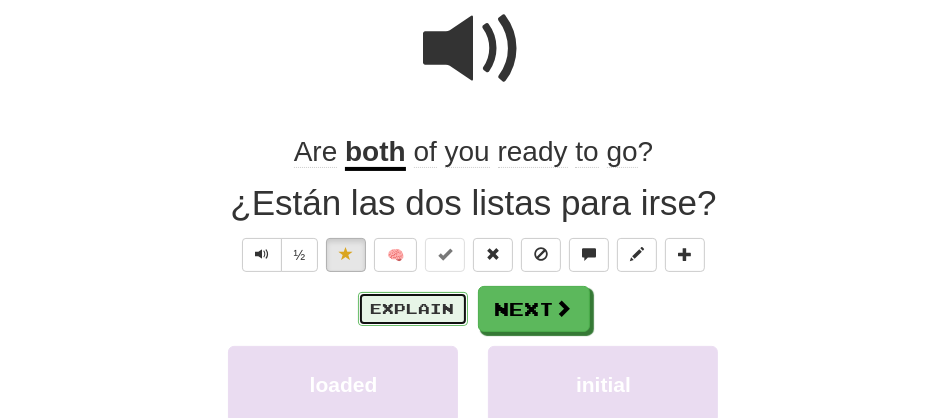 click on "Explain" at bounding box center (413, 309) 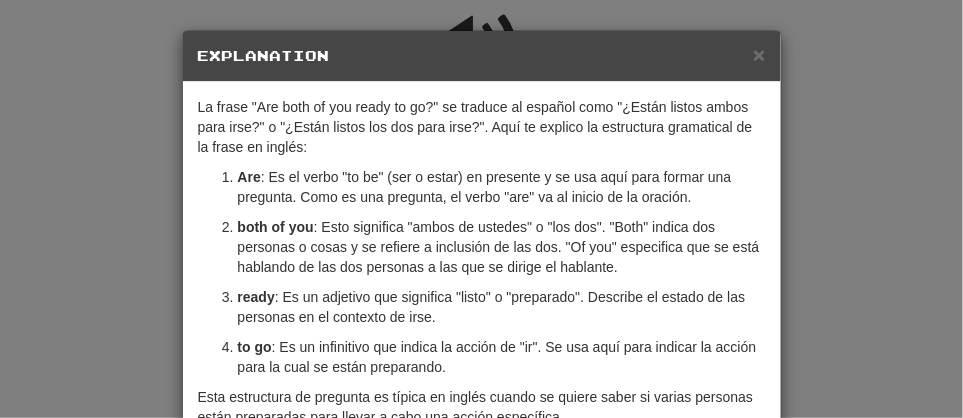 click on "× Explanation" at bounding box center (482, 56) 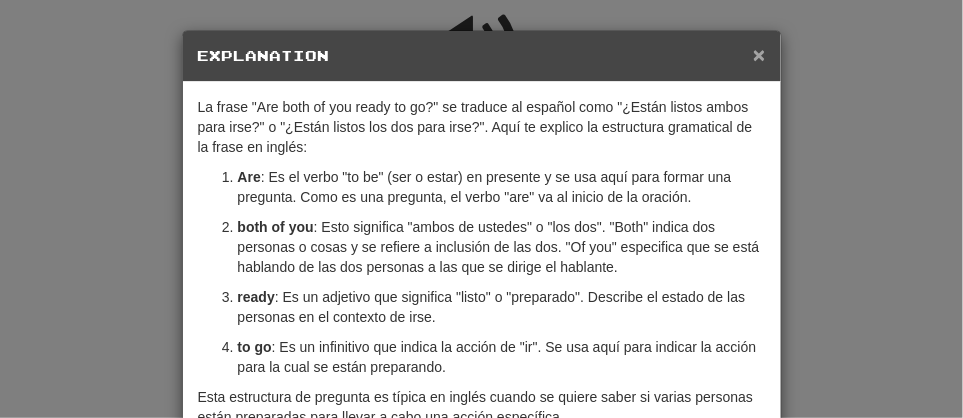 click on "×" at bounding box center [759, 54] 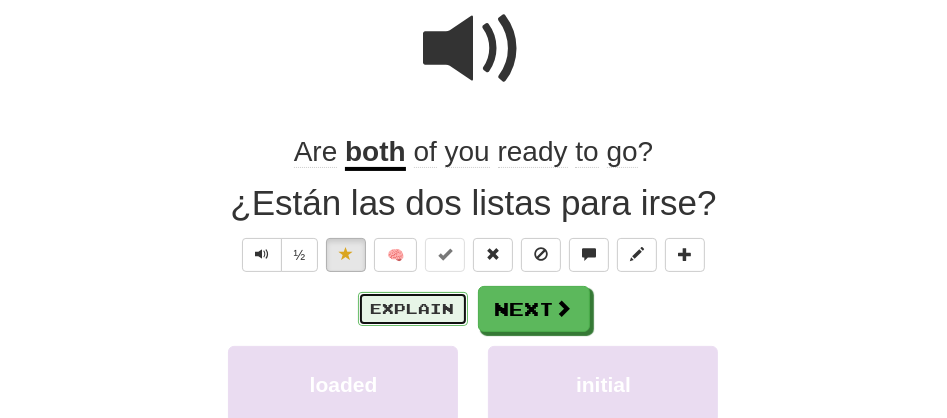 click on "Explain" at bounding box center (413, 309) 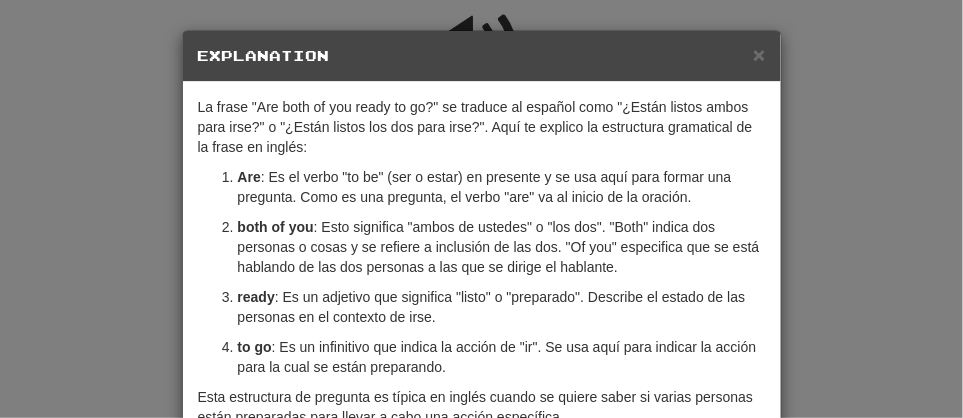 click on "× Explanation" at bounding box center (482, 56) 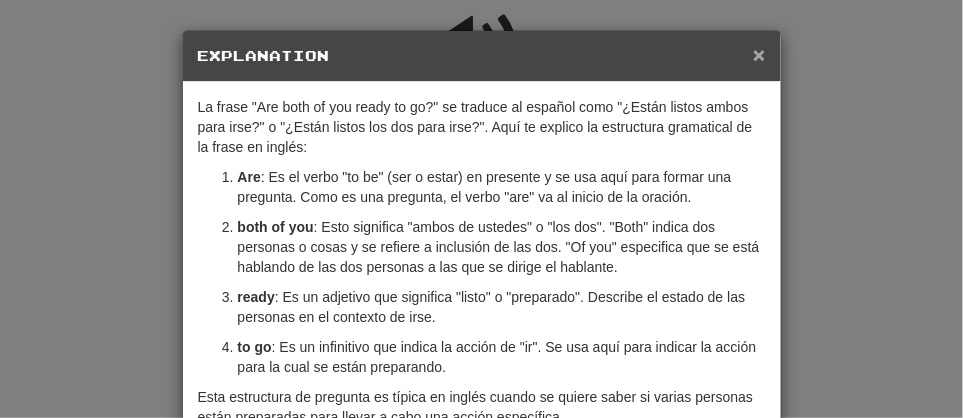 click on "×" at bounding box center [759, 54] 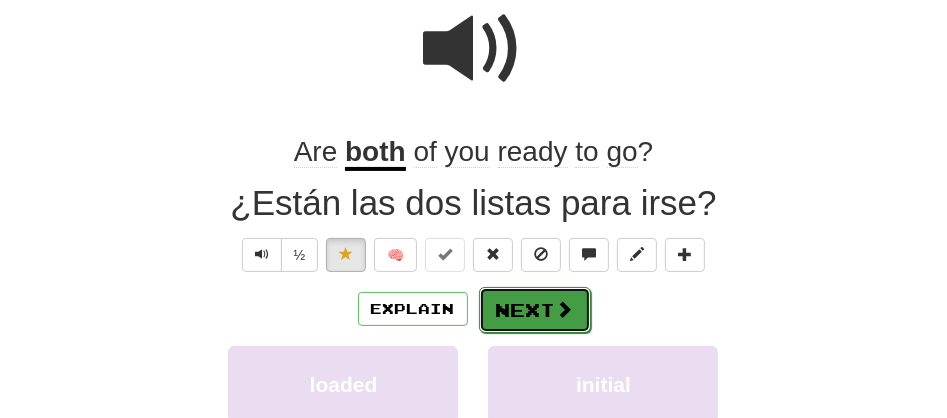 click on "Next" at bounding box center (535, 310) 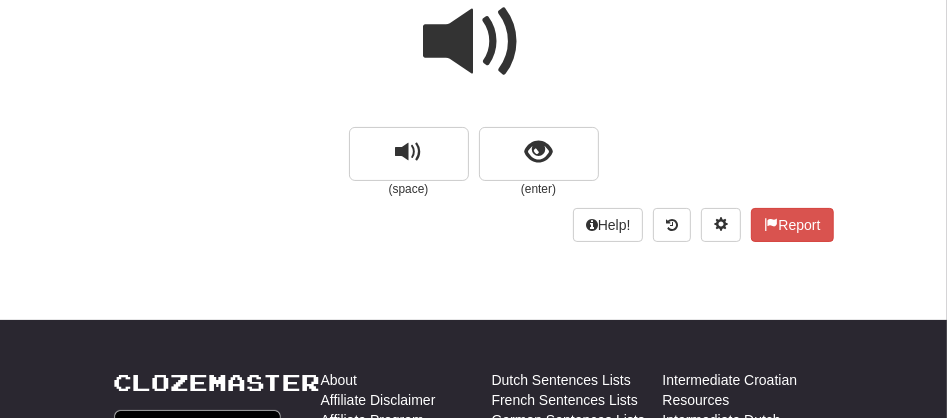 click at bounding box center [474, 42] 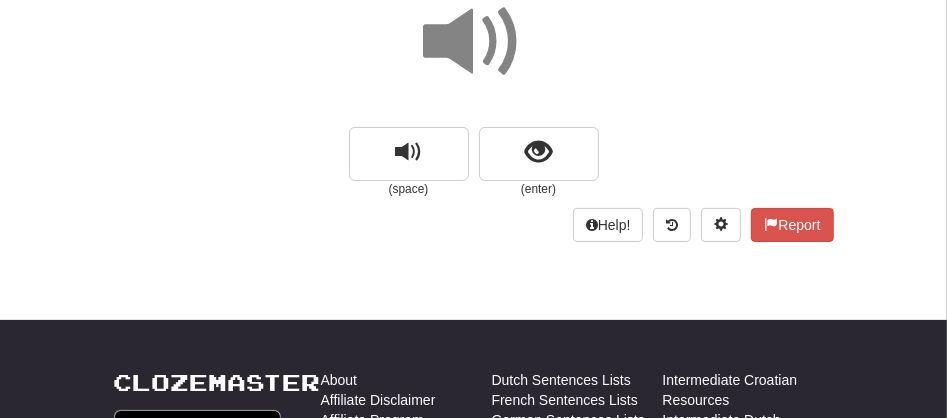 click at bounding box center (474, 42) 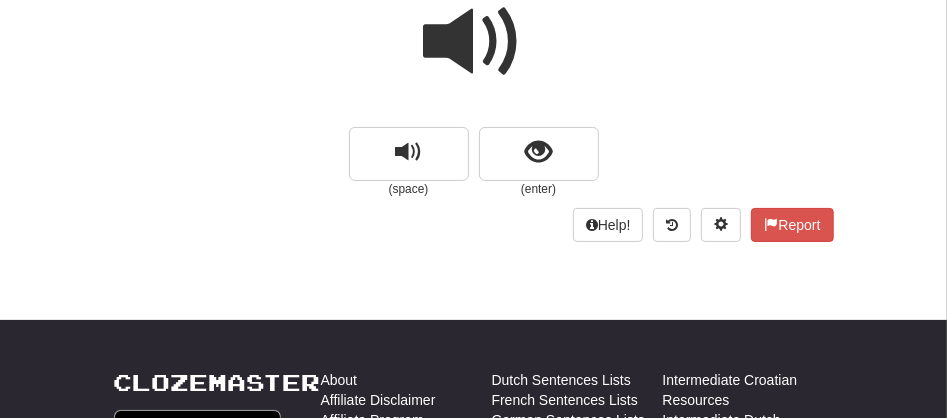 click at bounding box center [474, 42] 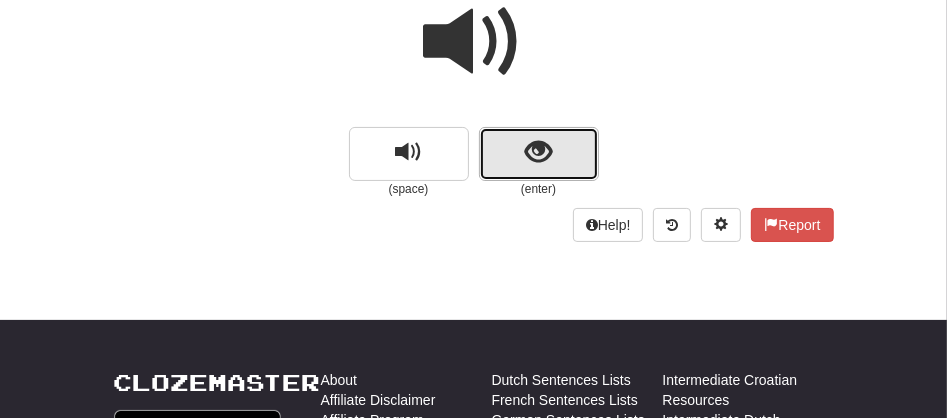 click at bounding box center [539, 154] 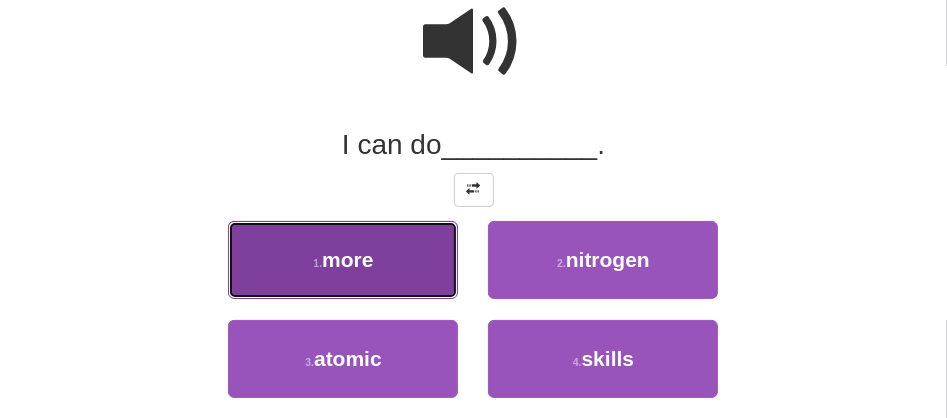 click on "1 .  more" at bounding box center (343, 260) 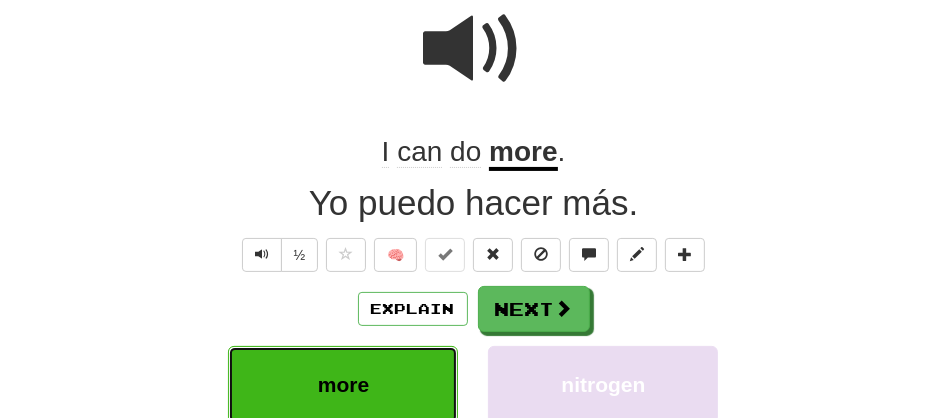 scroll, scrollTop: 194, scrollLeft: 0, axis: vertical 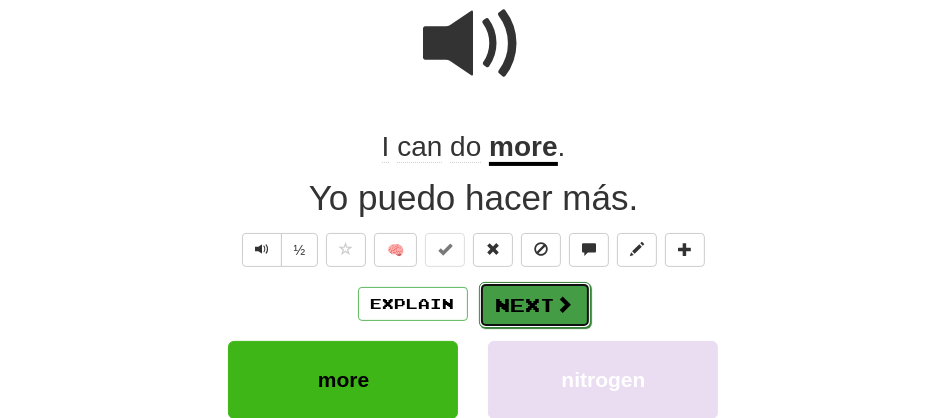 click on "Next" at bounding box center [535, 305] 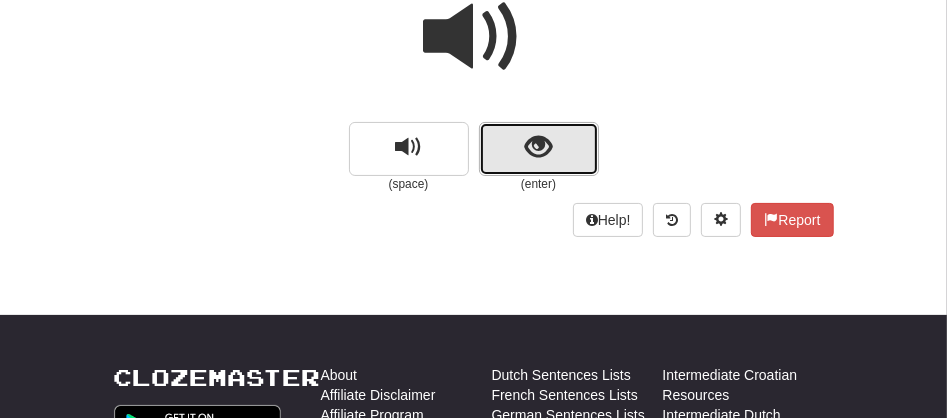 click at bounding box center (539, 149) 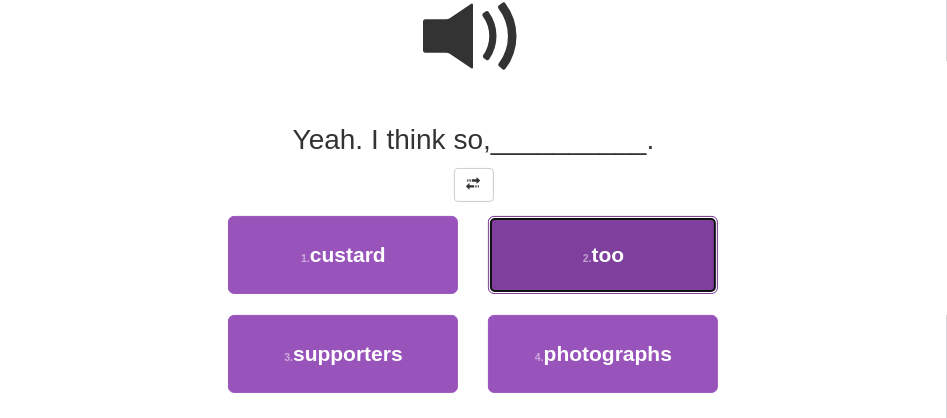 click on "2 .  too" at bounding box center (603, 255) 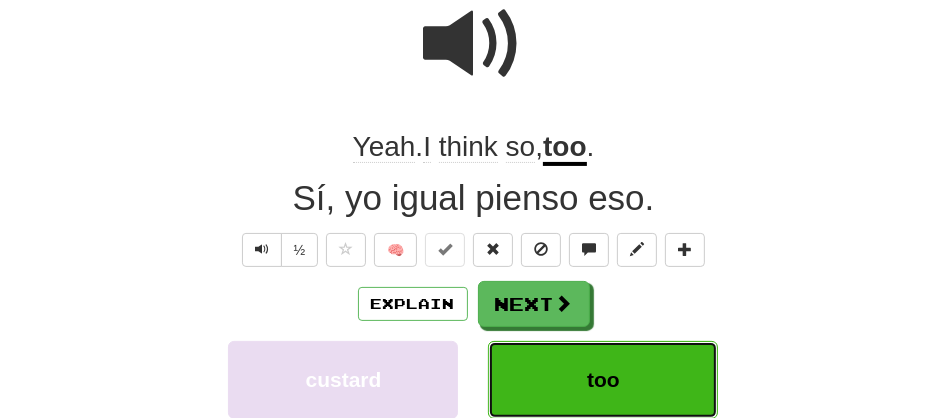 scroll, scrollTop: 200, scrollLeft: 0, axis: vertical 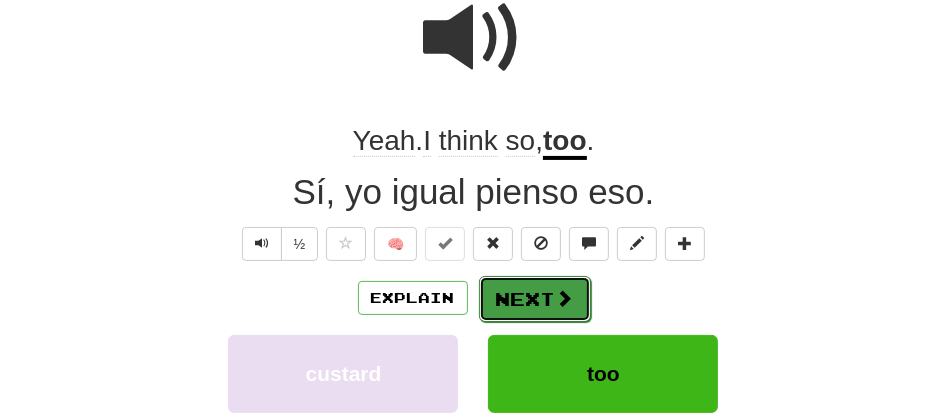 click at bounding box center (565, 298) 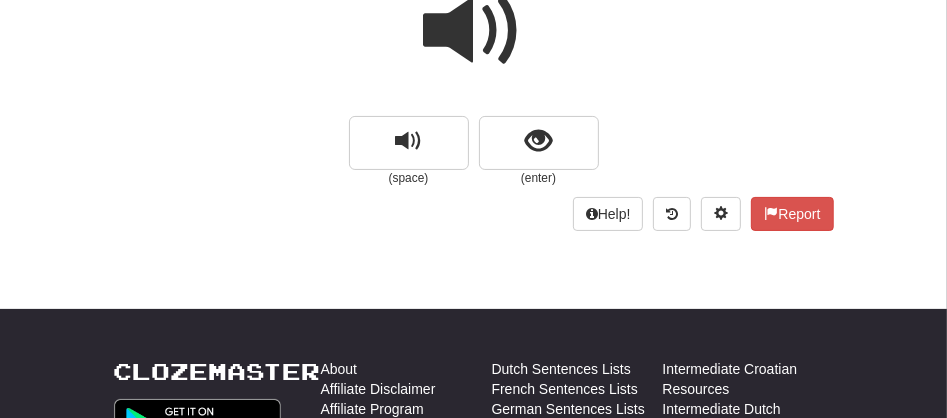 click at bounding box center (474, 31) 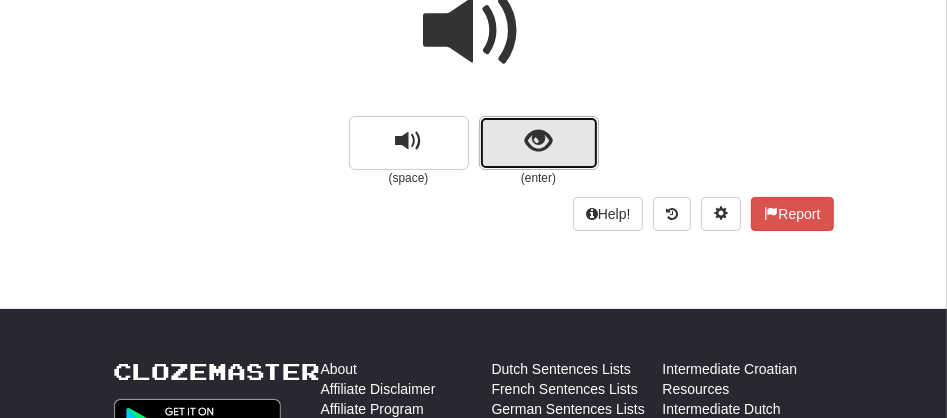 click at bounding box center (539, 143) 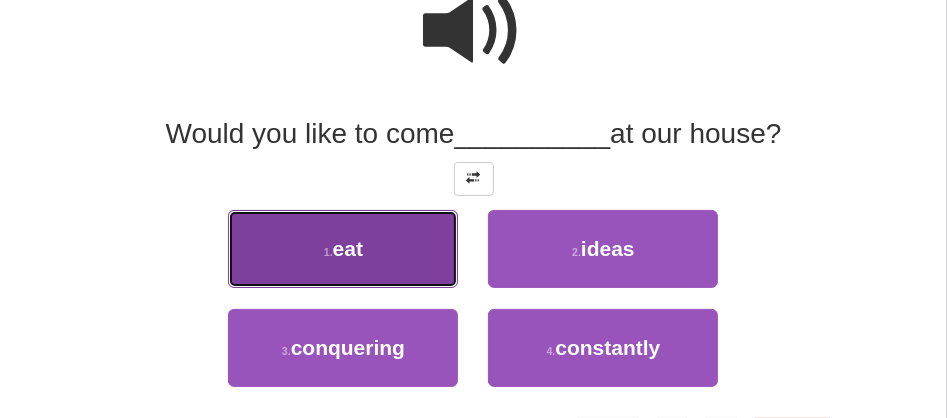 click on "1 .  eat" at bounding box center (343, 249) 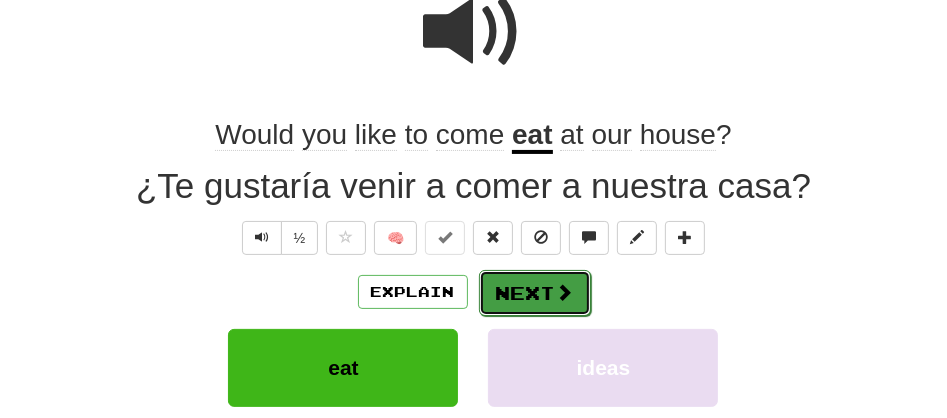 click on "Next" at bounding box center (535, 293) 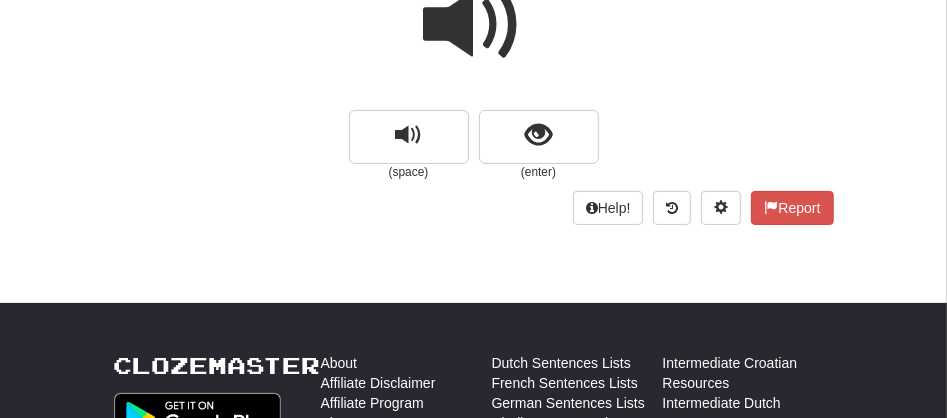 click at bounding box center (474, 25) 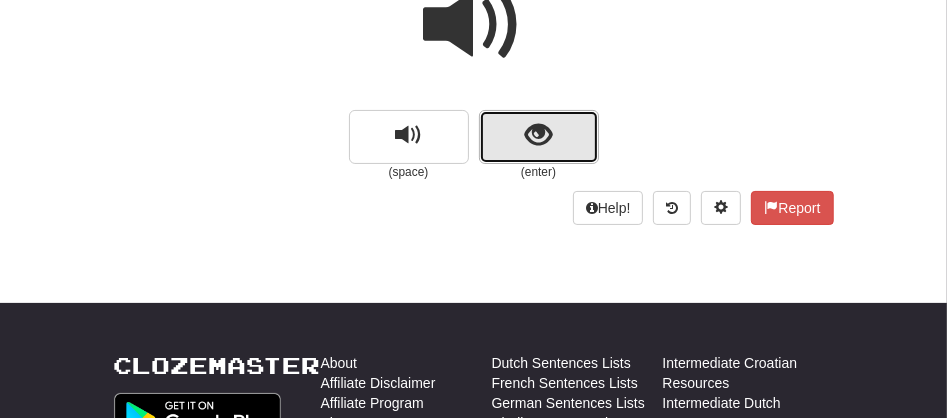 click at bounding box center (539, 137) 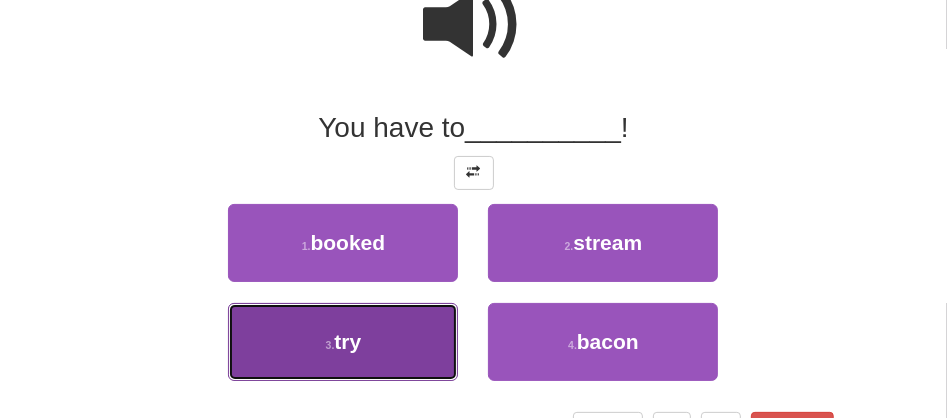 click on "3 .  try" at bounding box center (343, 342) 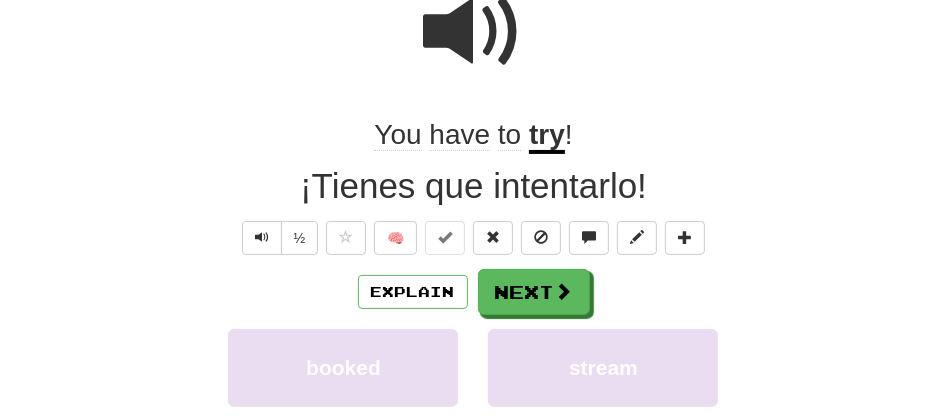 scroll, scrollTop: 211, scrollLeft: 0, axis: vertical 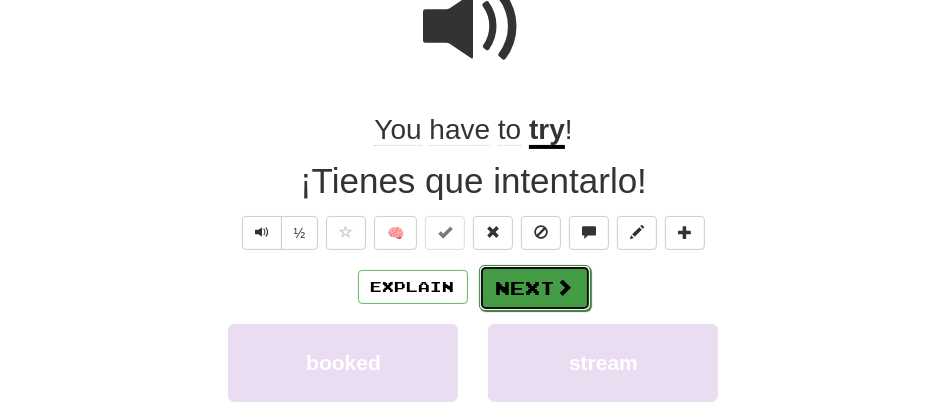 click on "Next" at bounding box center (535, 288) 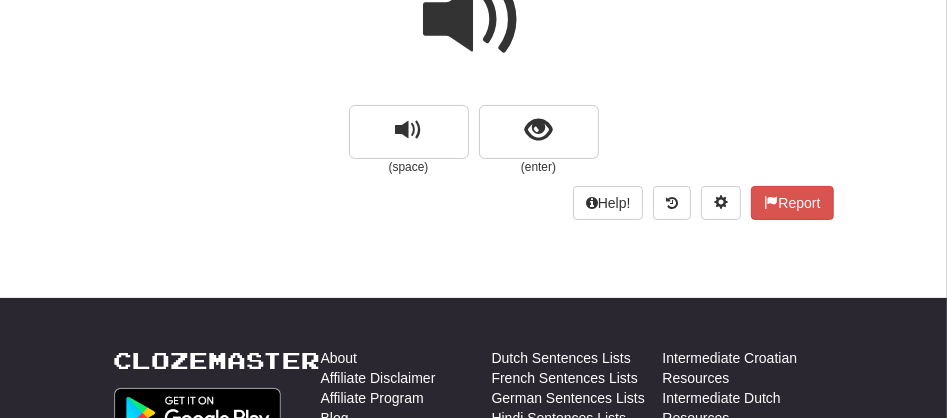 click at bounding box center [474, 20] 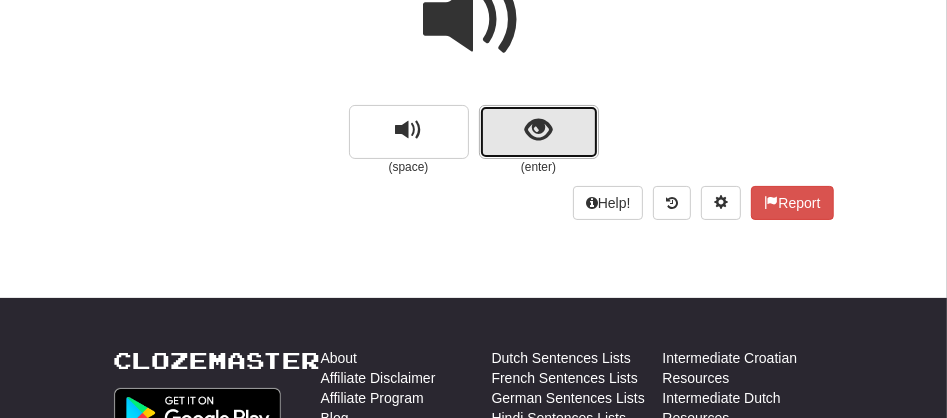 click at bounding box center [539, 132] 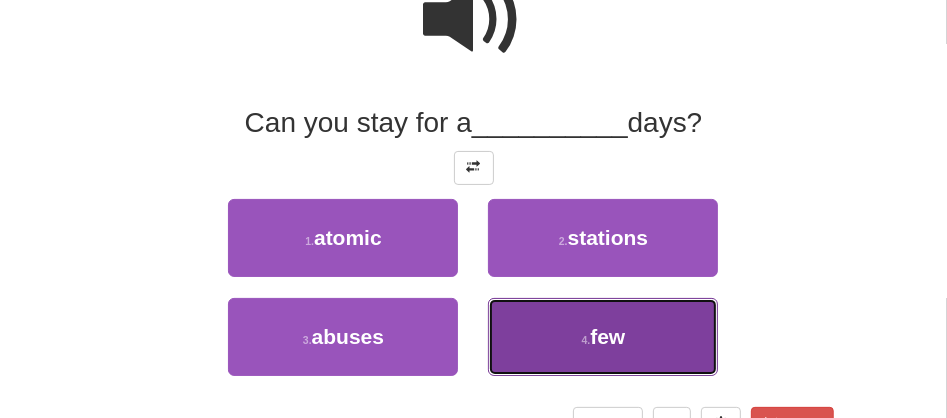 click on "4 .  few" at bounding box center [603, 337] 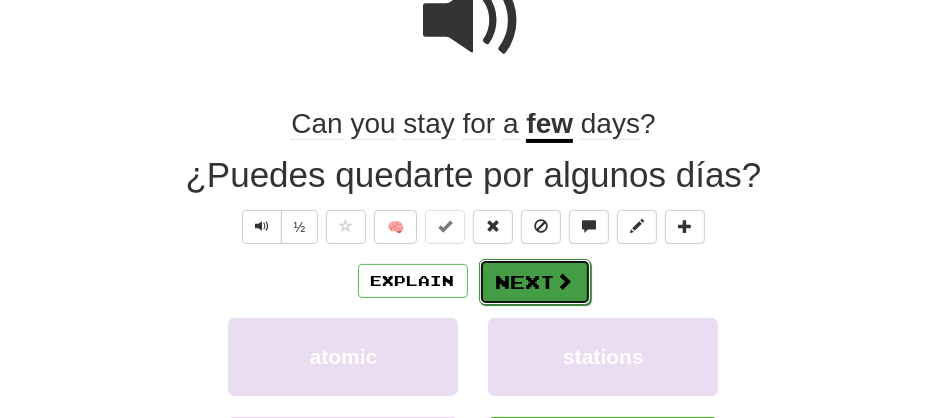 click on "Next" at bounding box center (535, 282) 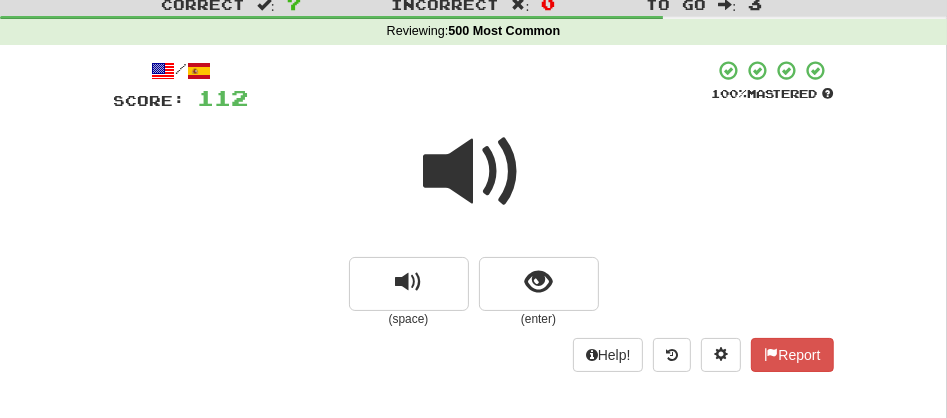 scroll, scrollTop: 54, scrollLeft: 0, axis: vertical 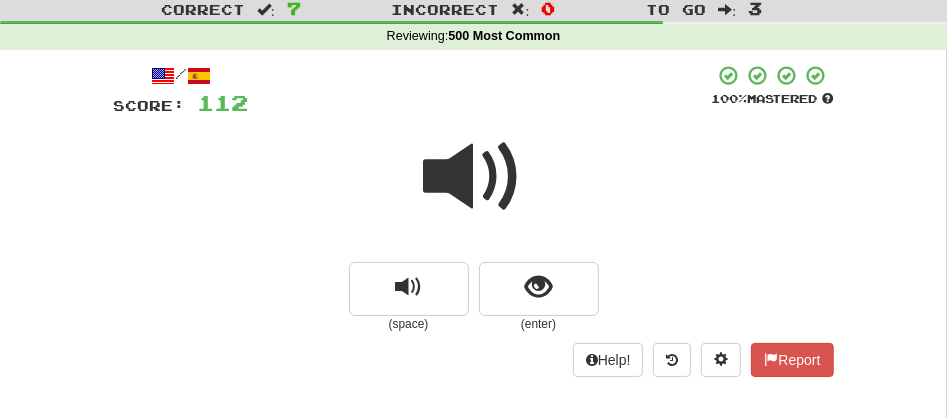 click at bounding box center [474, 177] 